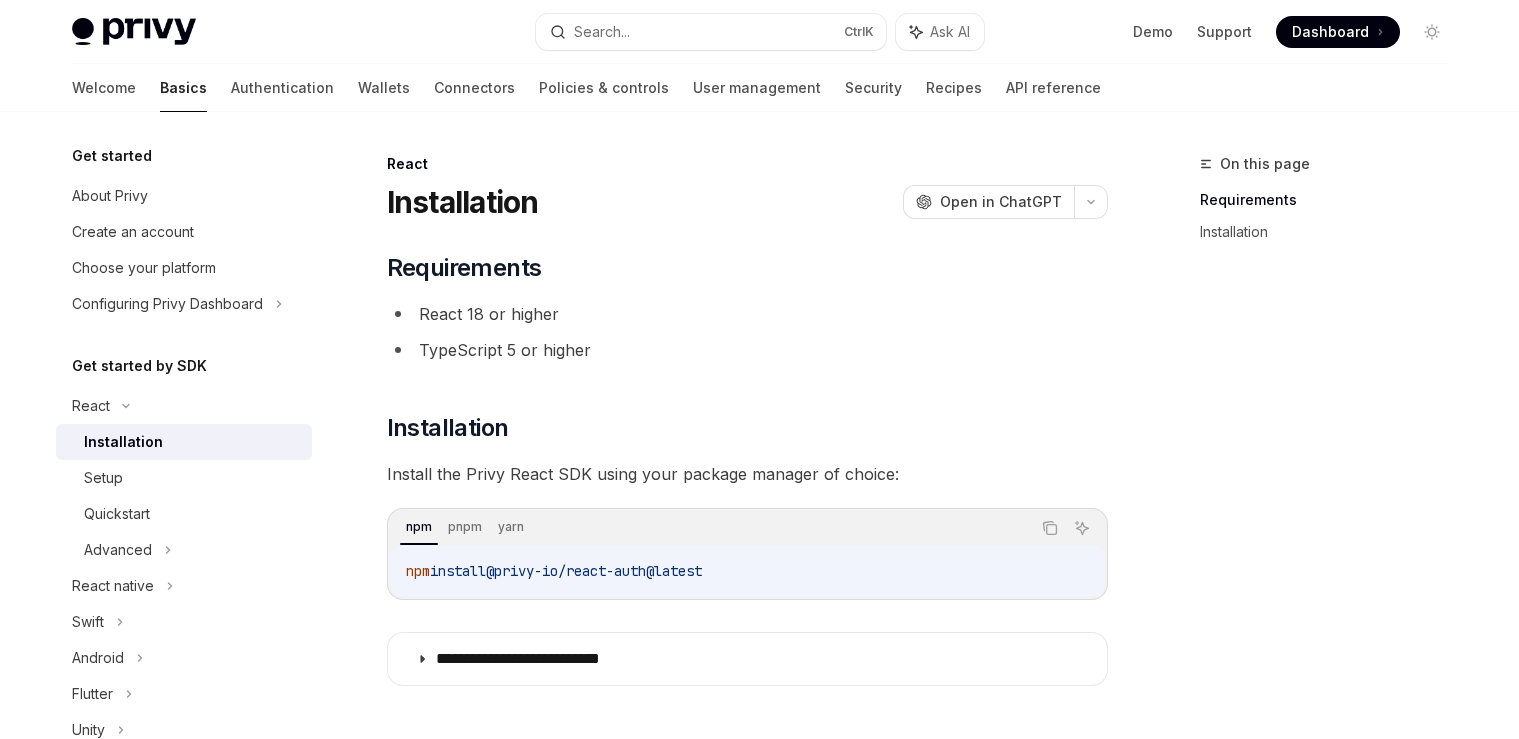 scroll, scrollTop: 0, scrollLeft: 0, axis: both 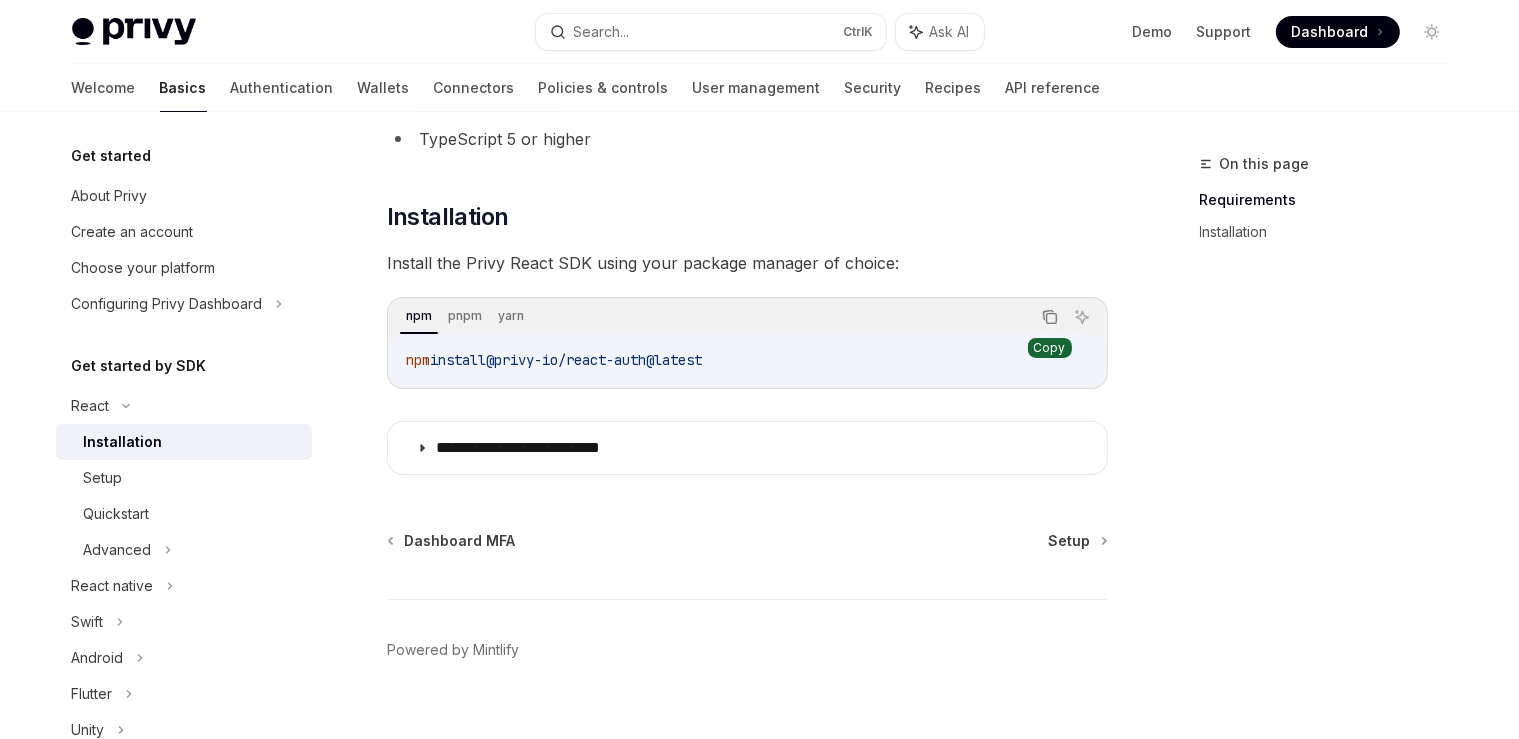 click at bounding box center (1050, 317) 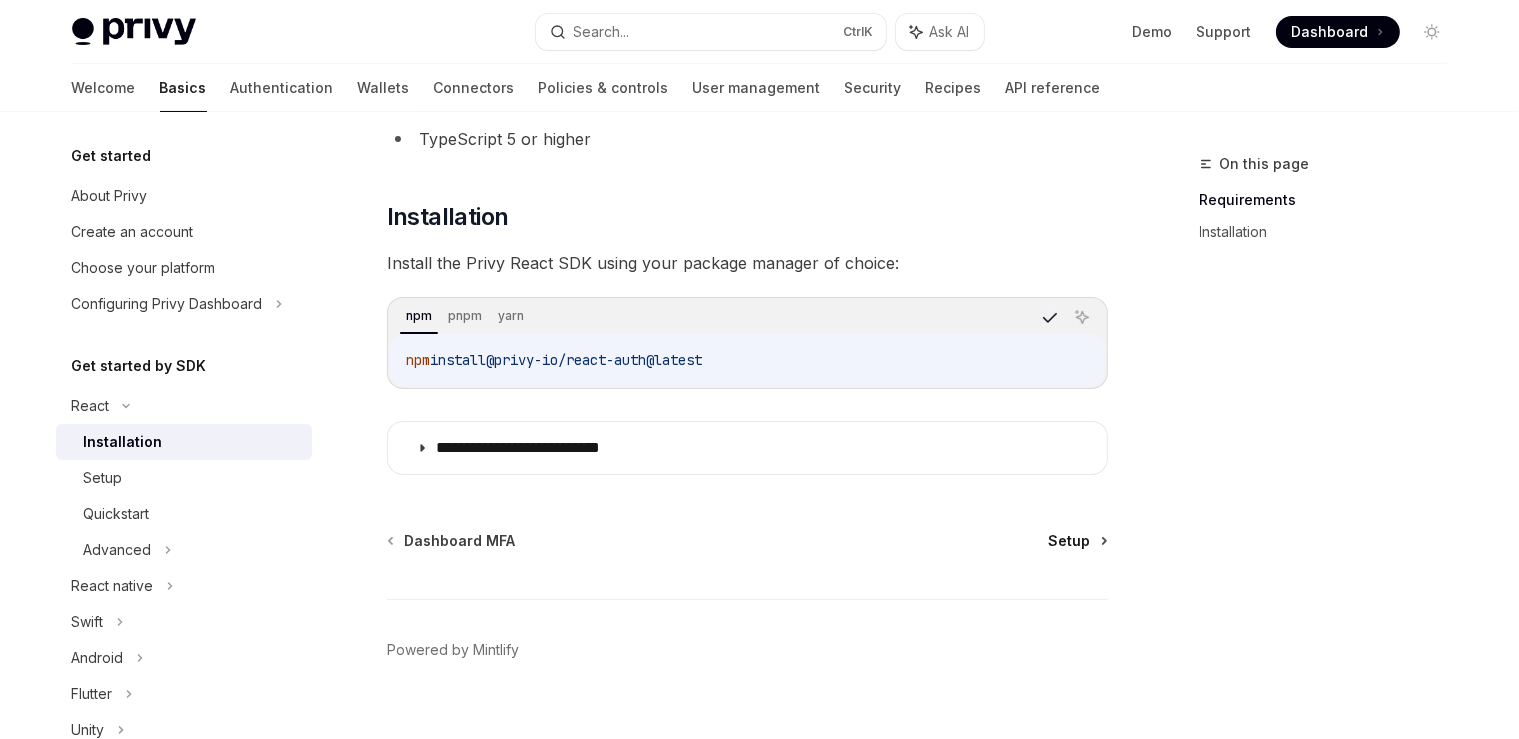click on "Setup" at bounding box center [1070, 541] 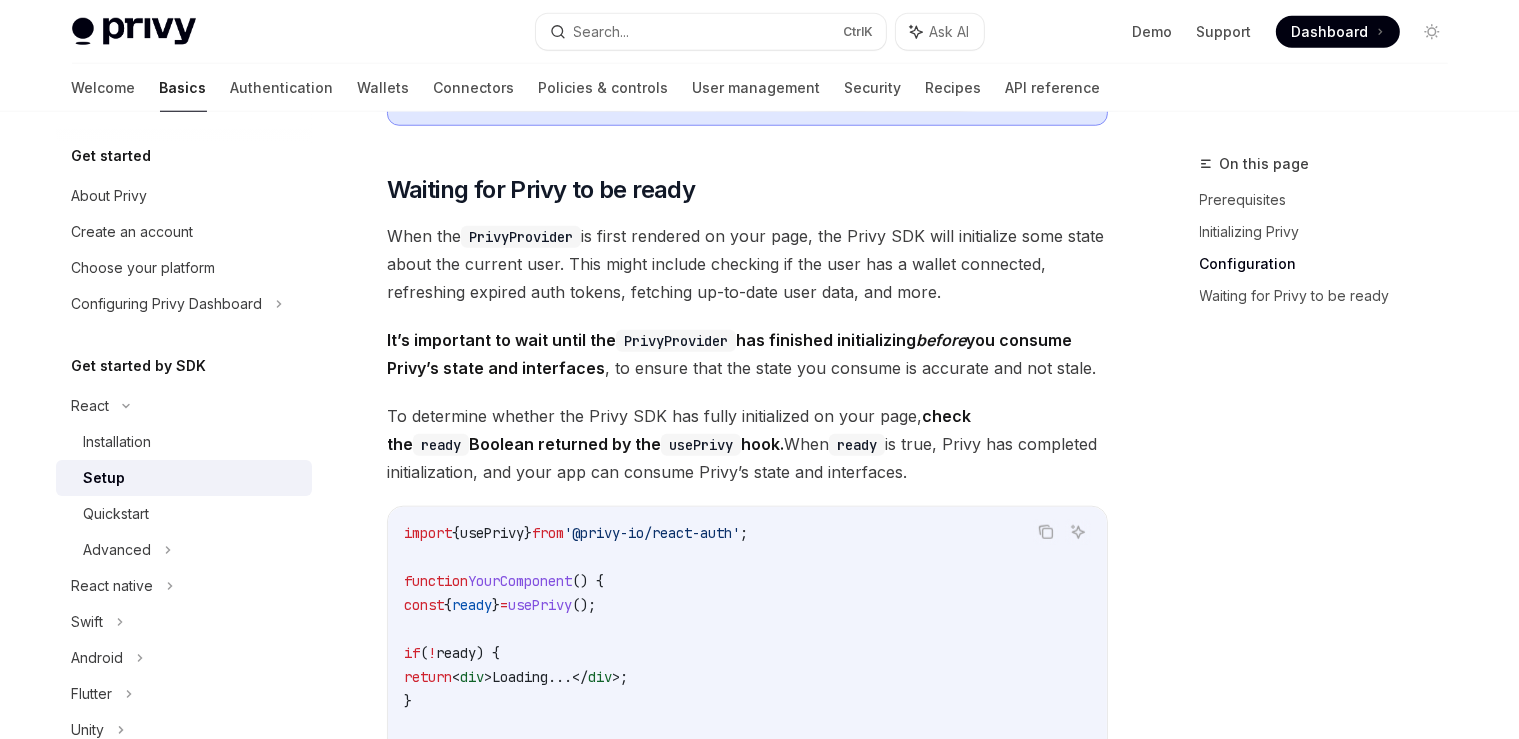 scroll, scrollTop: 1009, scrollLeft: 0, axis: vertical 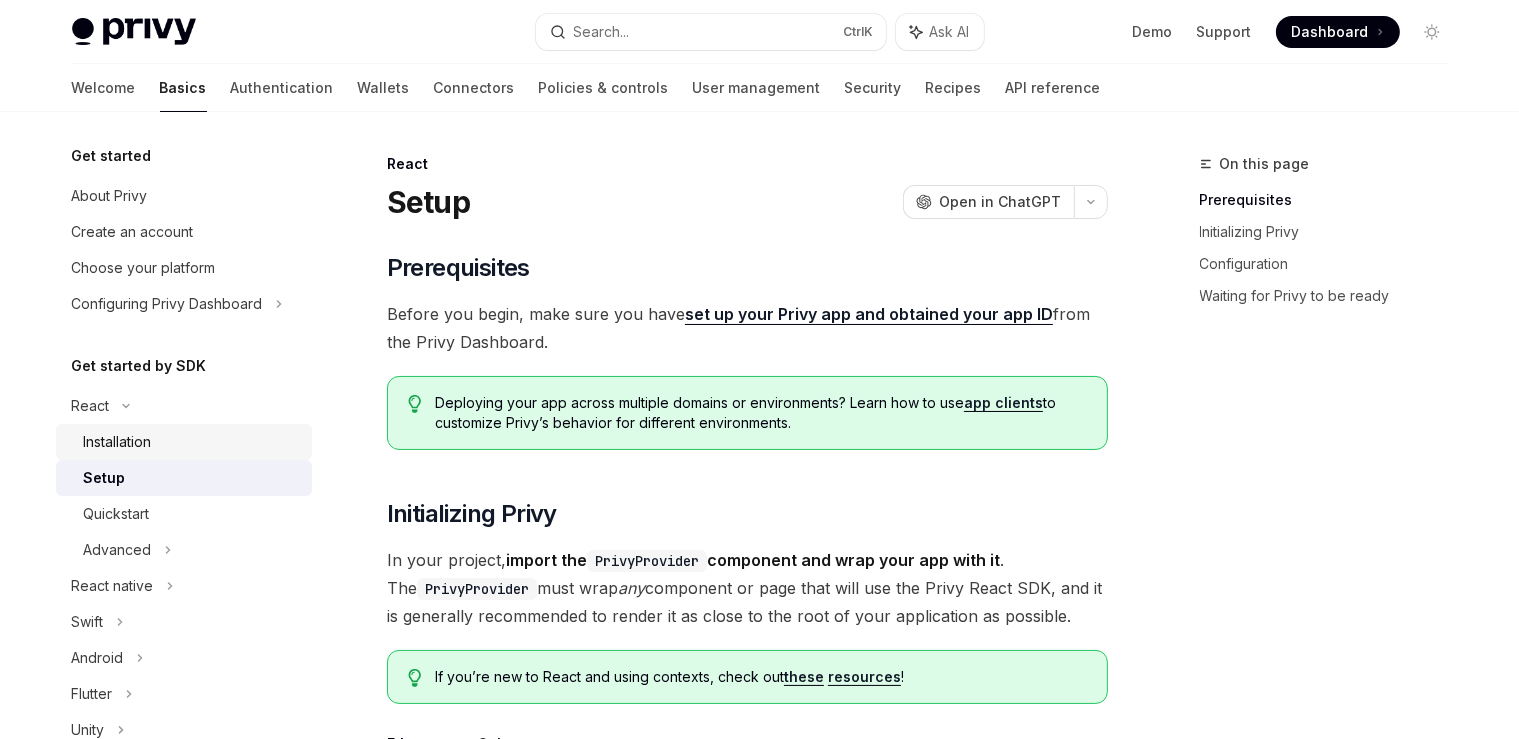 click on "Installation" at bounding box center [192, 442] 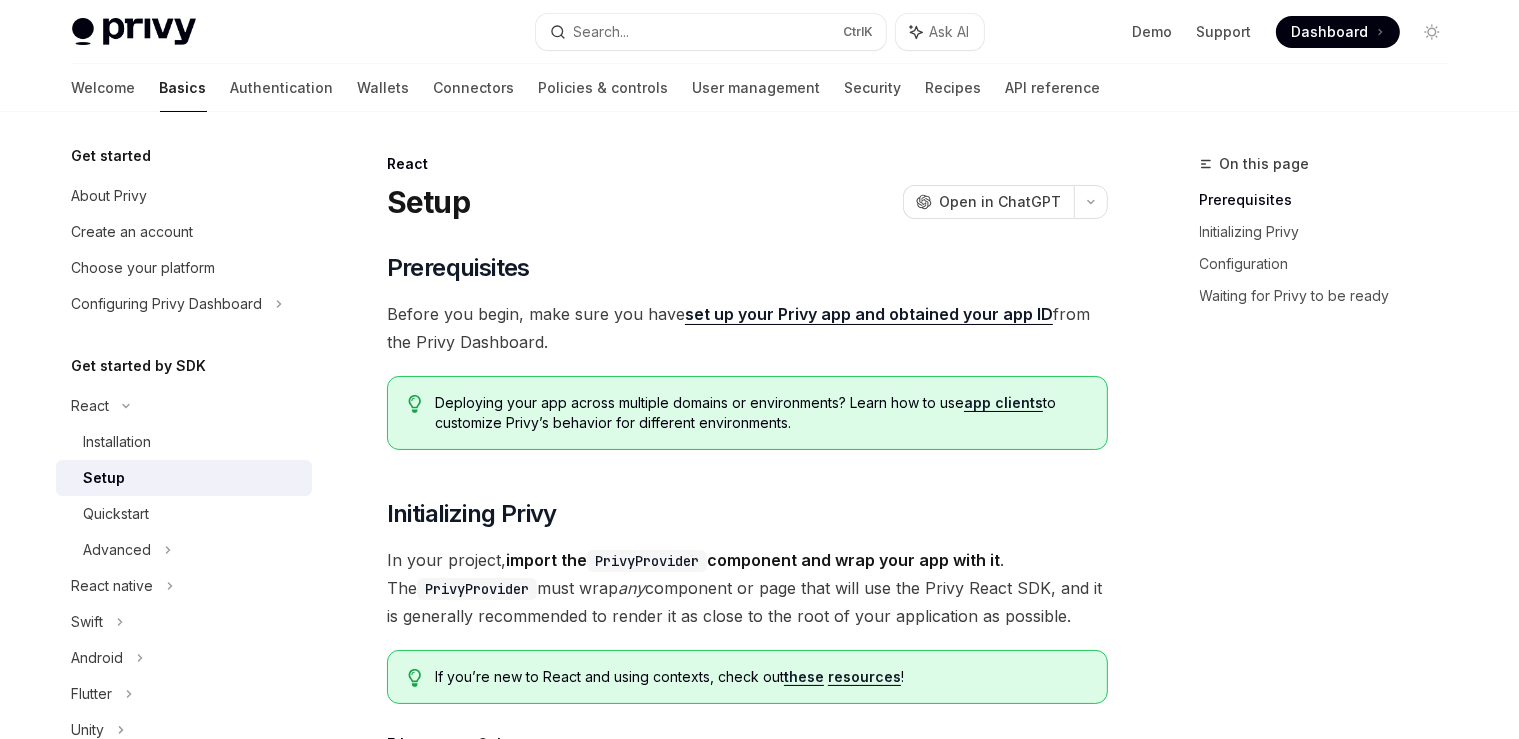 type on "*" 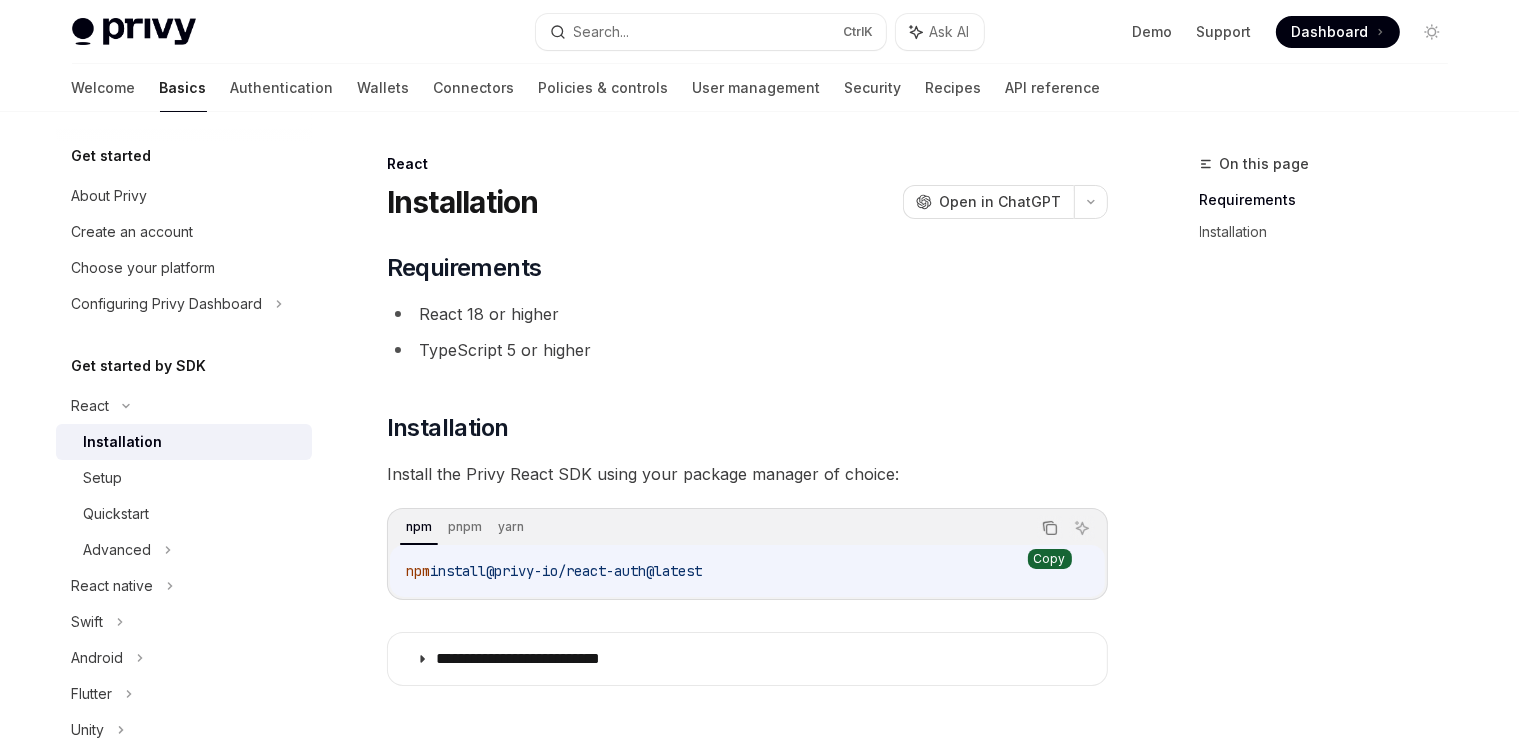 click at bounding box center (1050, 528) 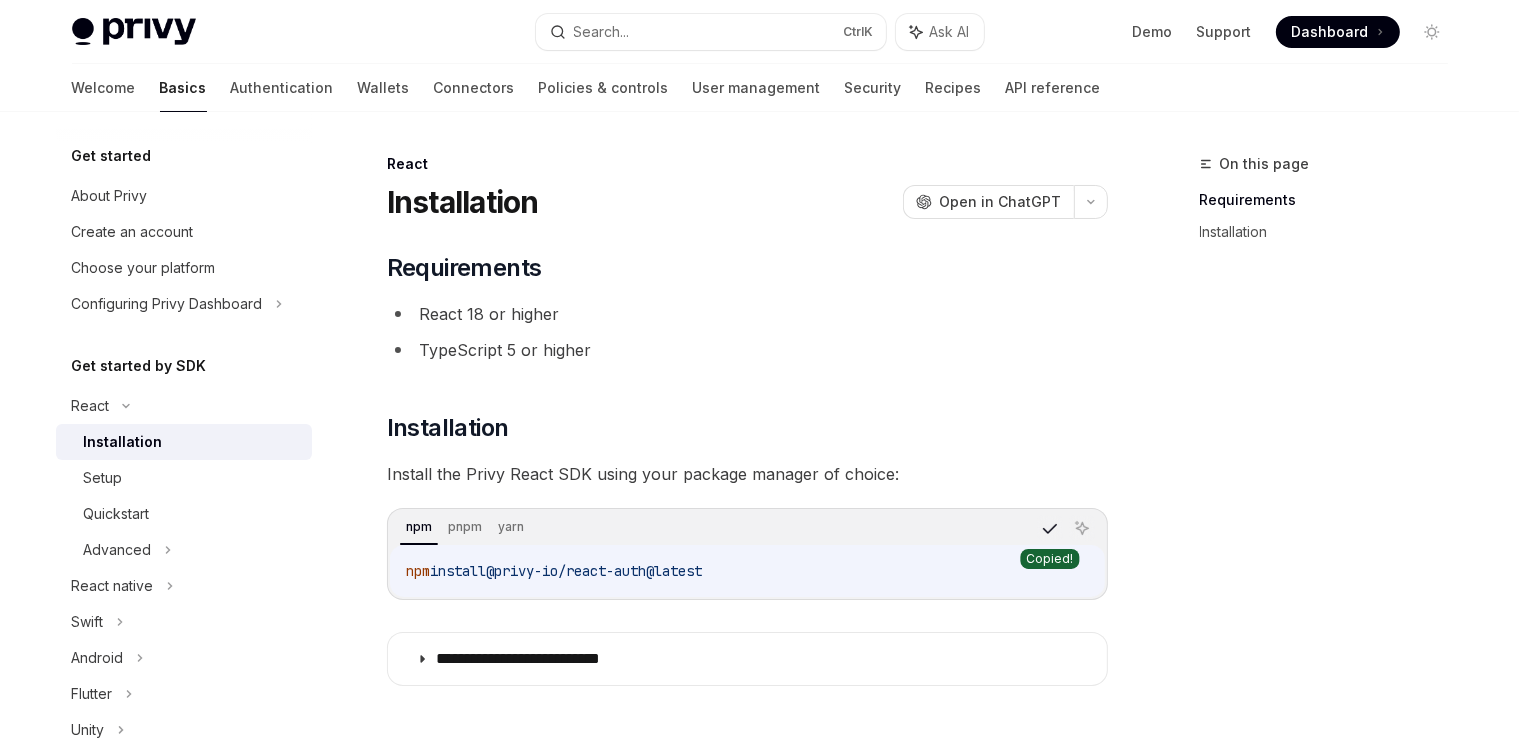 type 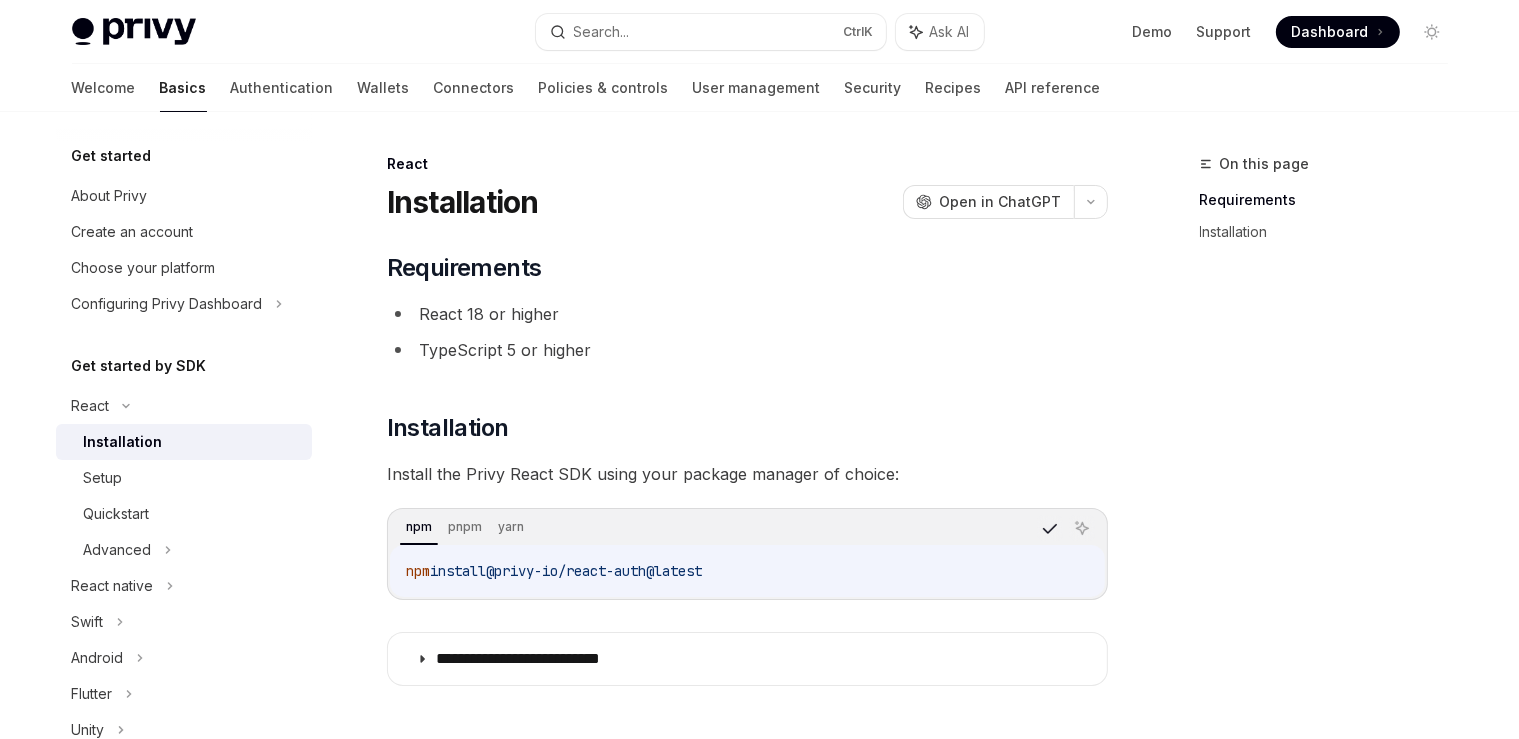 click on "On this page Requirements Installation" at bounding box center [1312, 445] 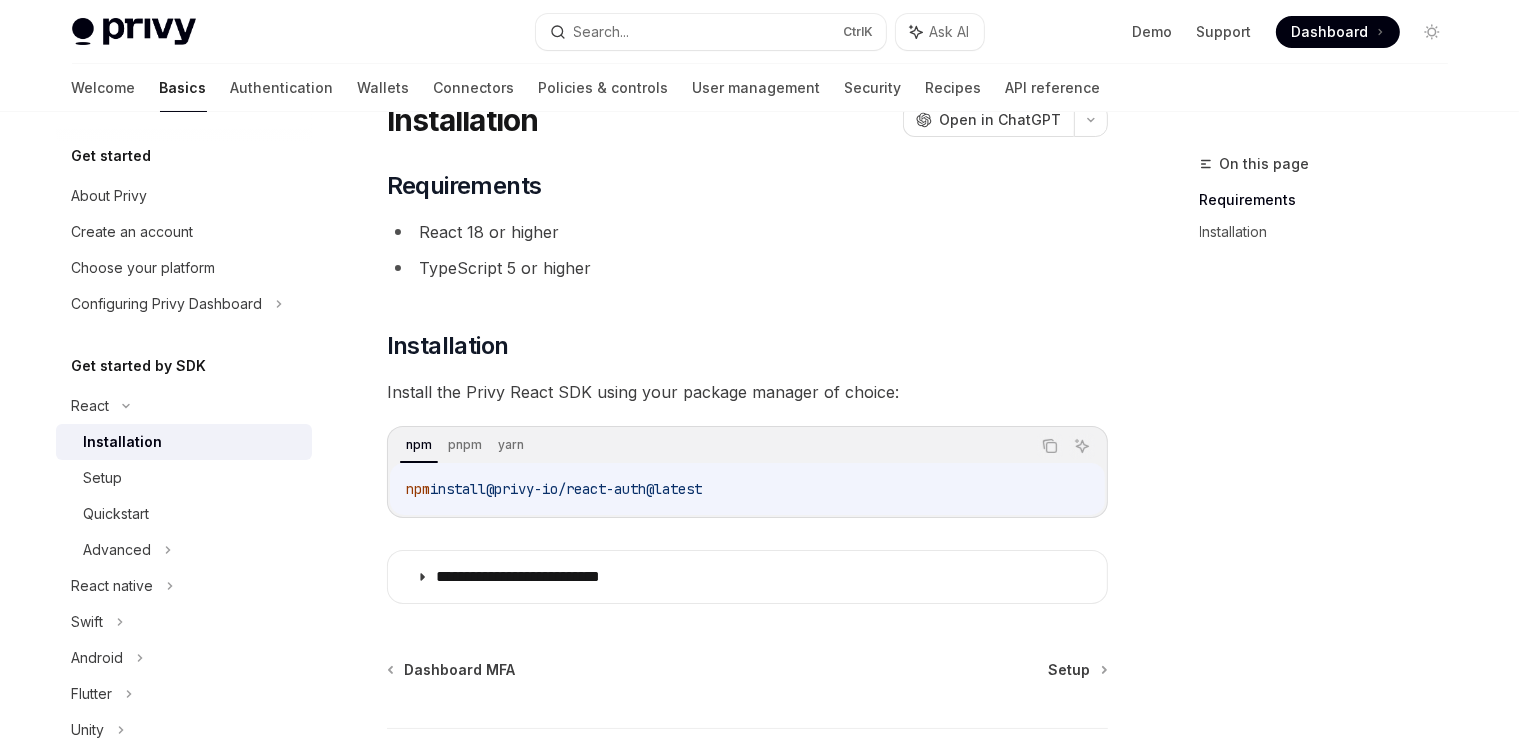 scroll, scrollTop: 211, scrollLeft: 0, axis: vertical 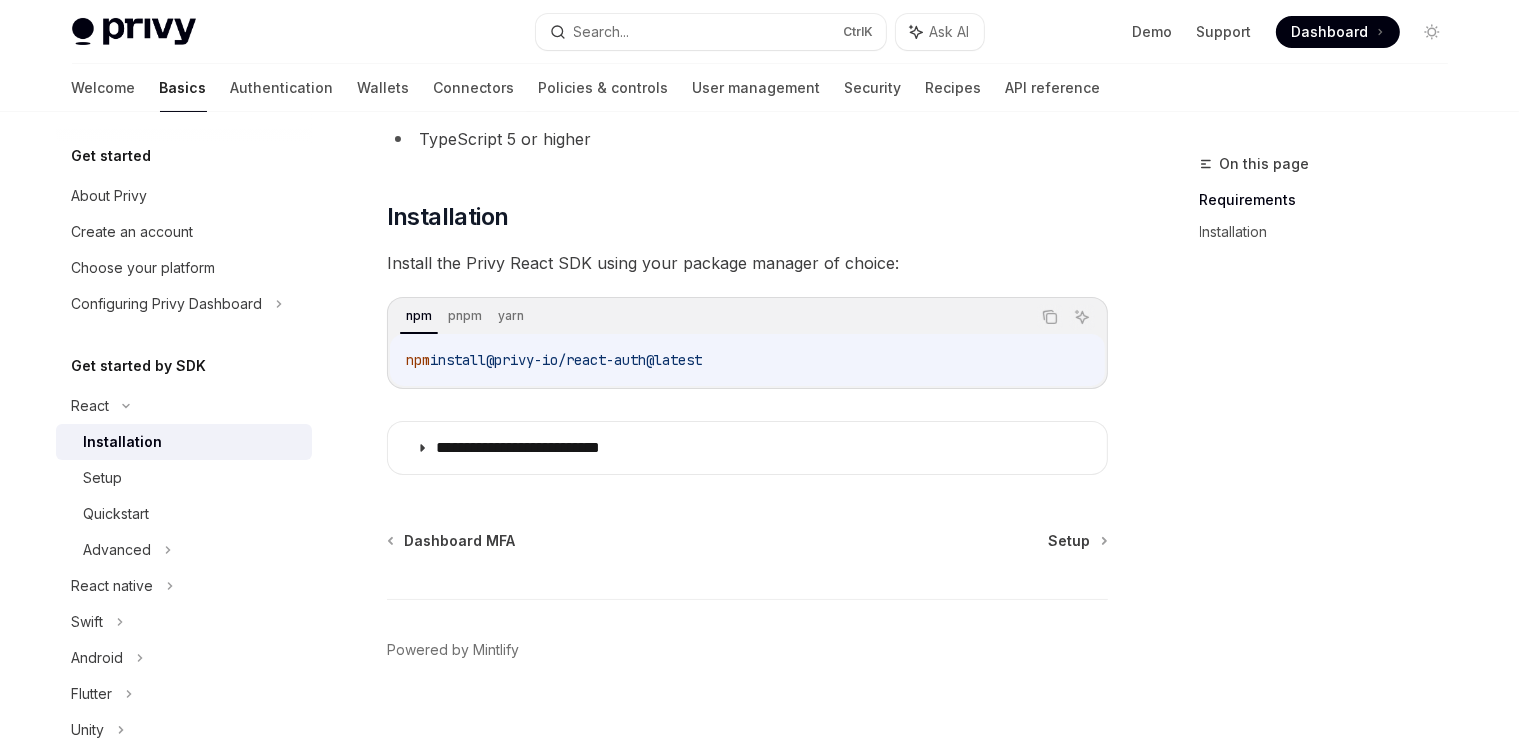 click on "Dashboard MFA Setup Powered by Mintlify" at bounding box center [747, 651] 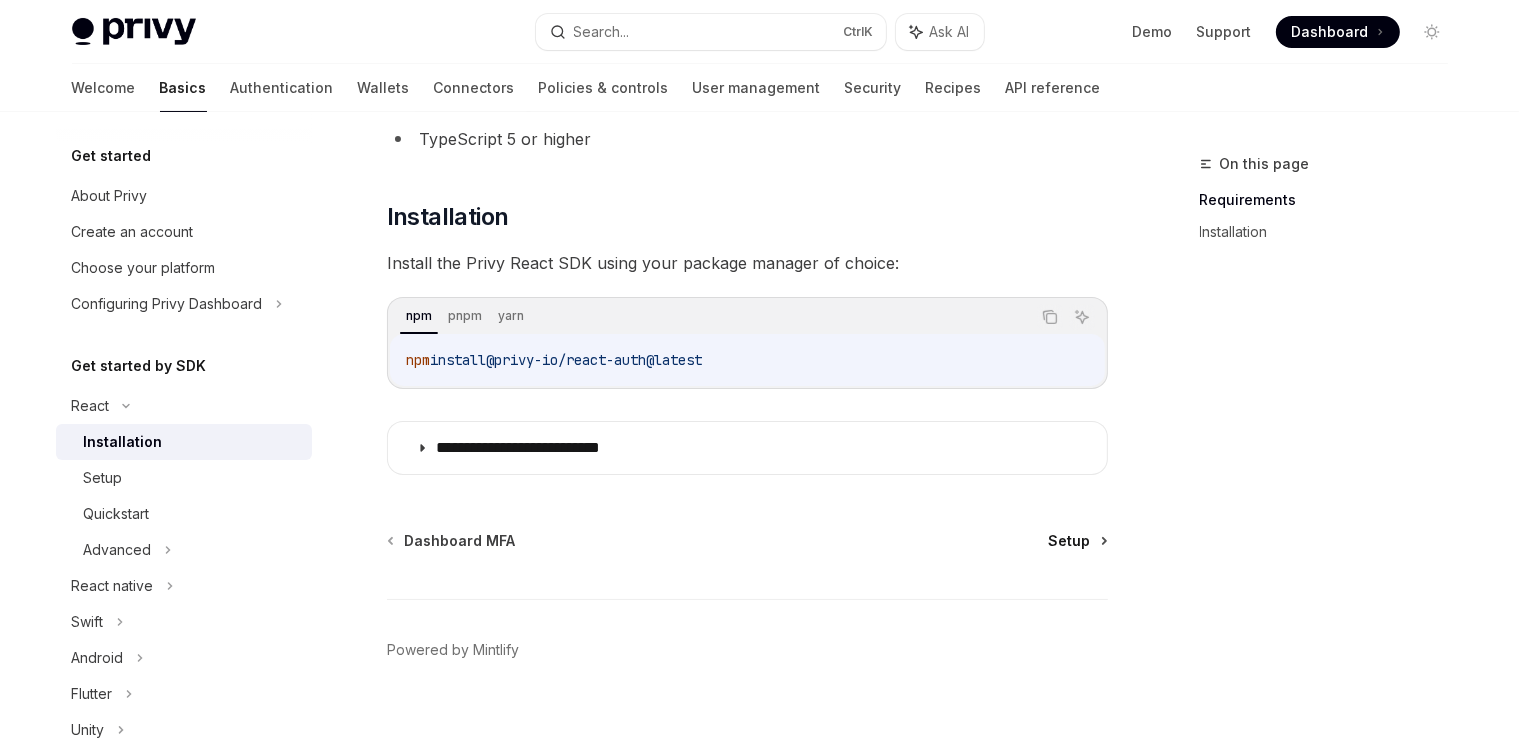 click on "Setup" at bounding box center [1070, 541] 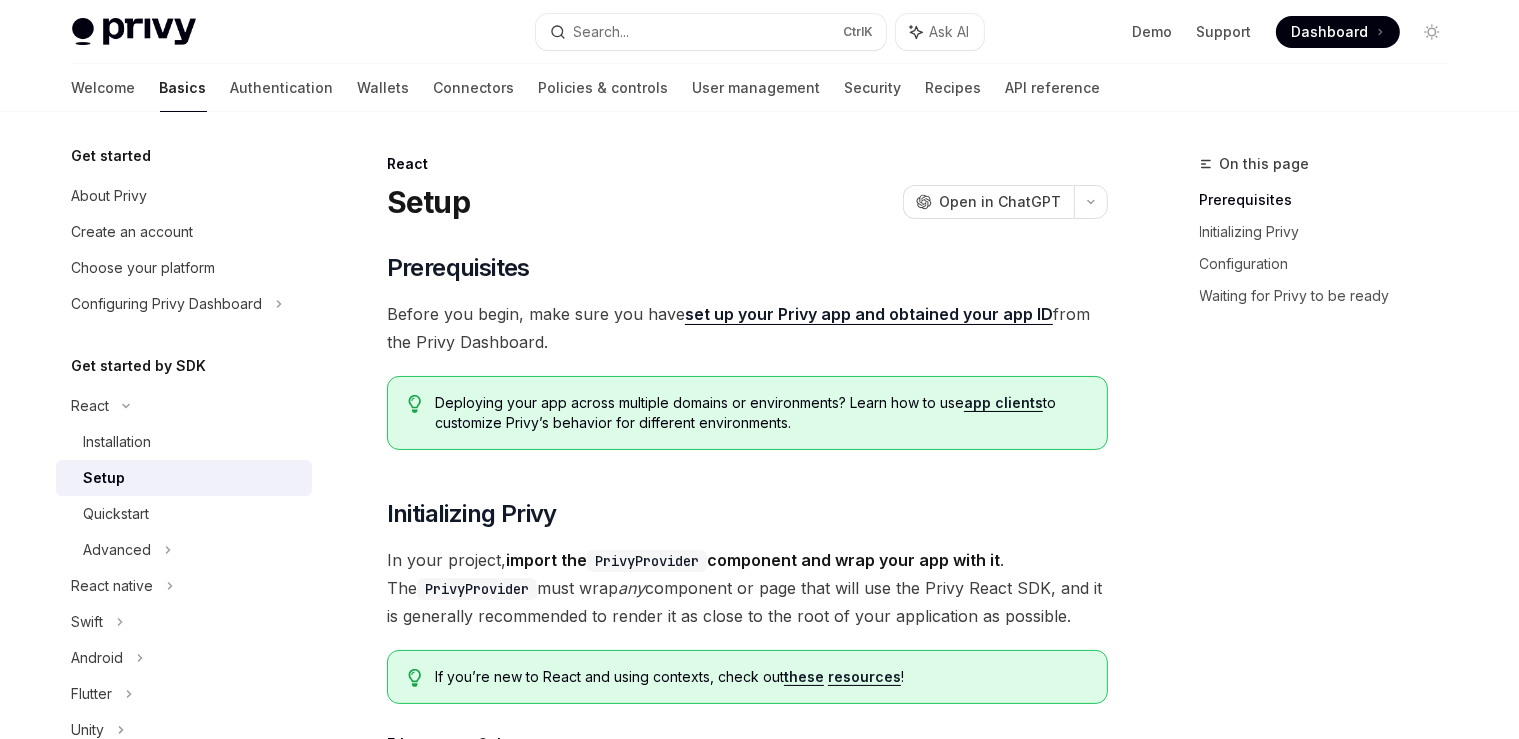 click on "​ Prerequisites
Before you begin, make sure you have  set up your Privy app and obtained your app ID  from the Privy Dashboard.
Deploying your app across multiple domains or environments? Learn how to use  app
clients  to customize Privy’s behavior for different
environments.
​ Initializing Privy
In your project,  import the  PrivyProvider  component and wrap your app with it .
The  PrivyProvider  must wrap  any  component or page that will use the Privy React SDK, and it is generally recommended to render it as close to the root of your application as possible.
If you’re new to React and using contexts, check out
these
resources !
Ethereum   Solana NextJS Create React App Copy Ask AI 'use client' ;
import  { PrivyProvider }  from  '@privy-io/react-auth' ;
export  default  function  Providers ({ children } :  { children :  React . ReactNode })  {
return  (
< PrivyProvider
appId = "your-privy-app-id"
clientId = "your-app-client-id"
config = { {" at bounding box center [747, 1698] 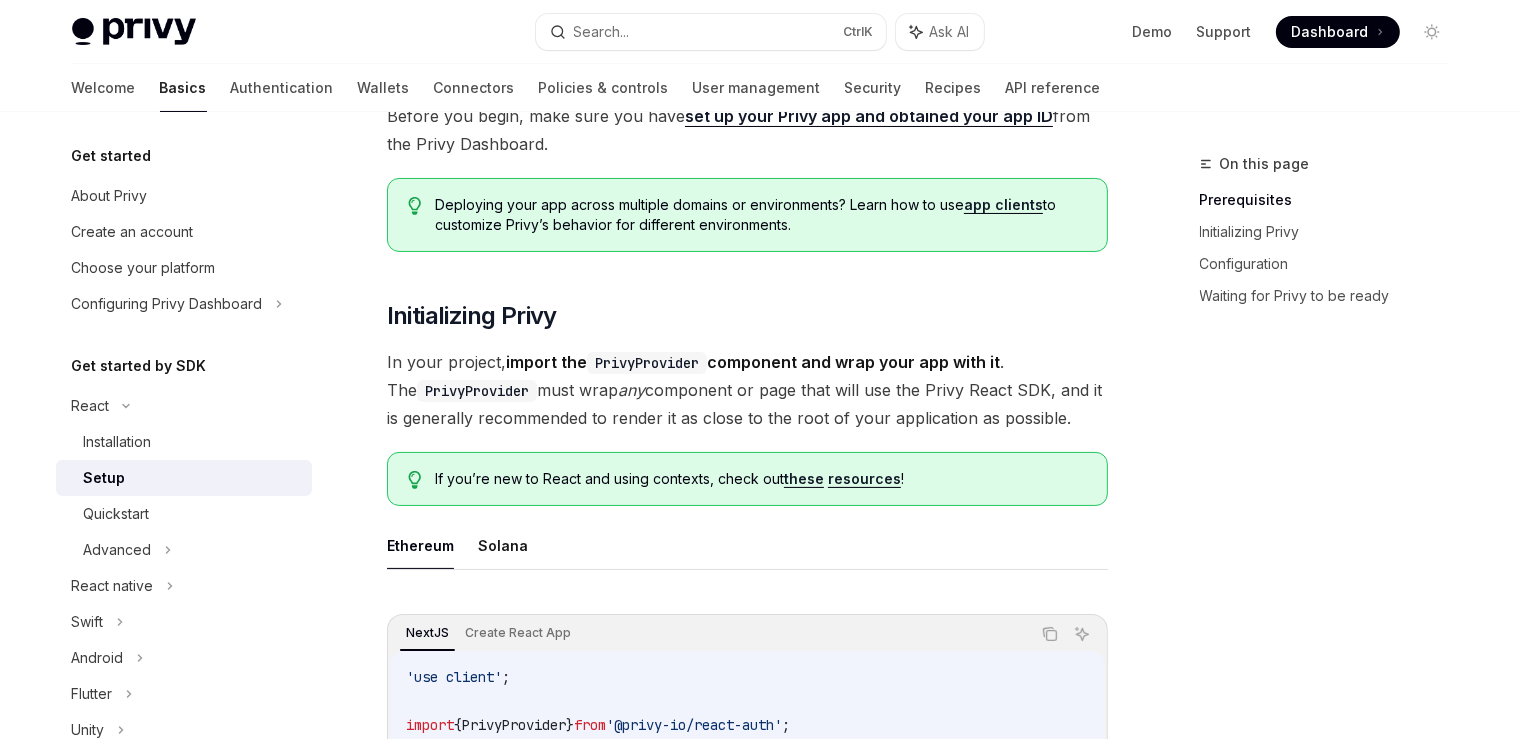 scroll, scrollTop: 211, scrollLeft: 0, axis: vertical 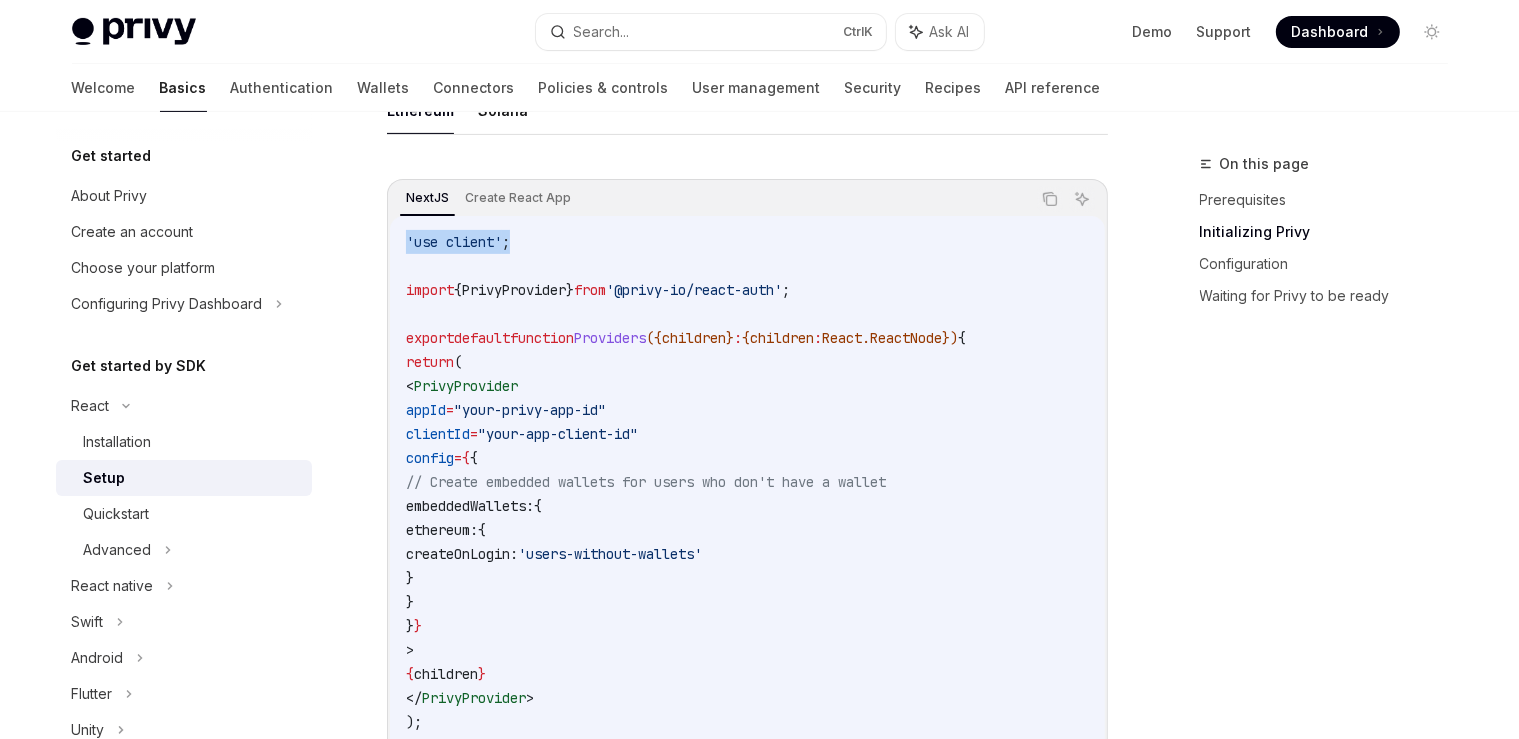 drag, startPoint x: 515, startPoint y: 244, endPoint x: 371, endPoint y: 241, distance: 144.03125 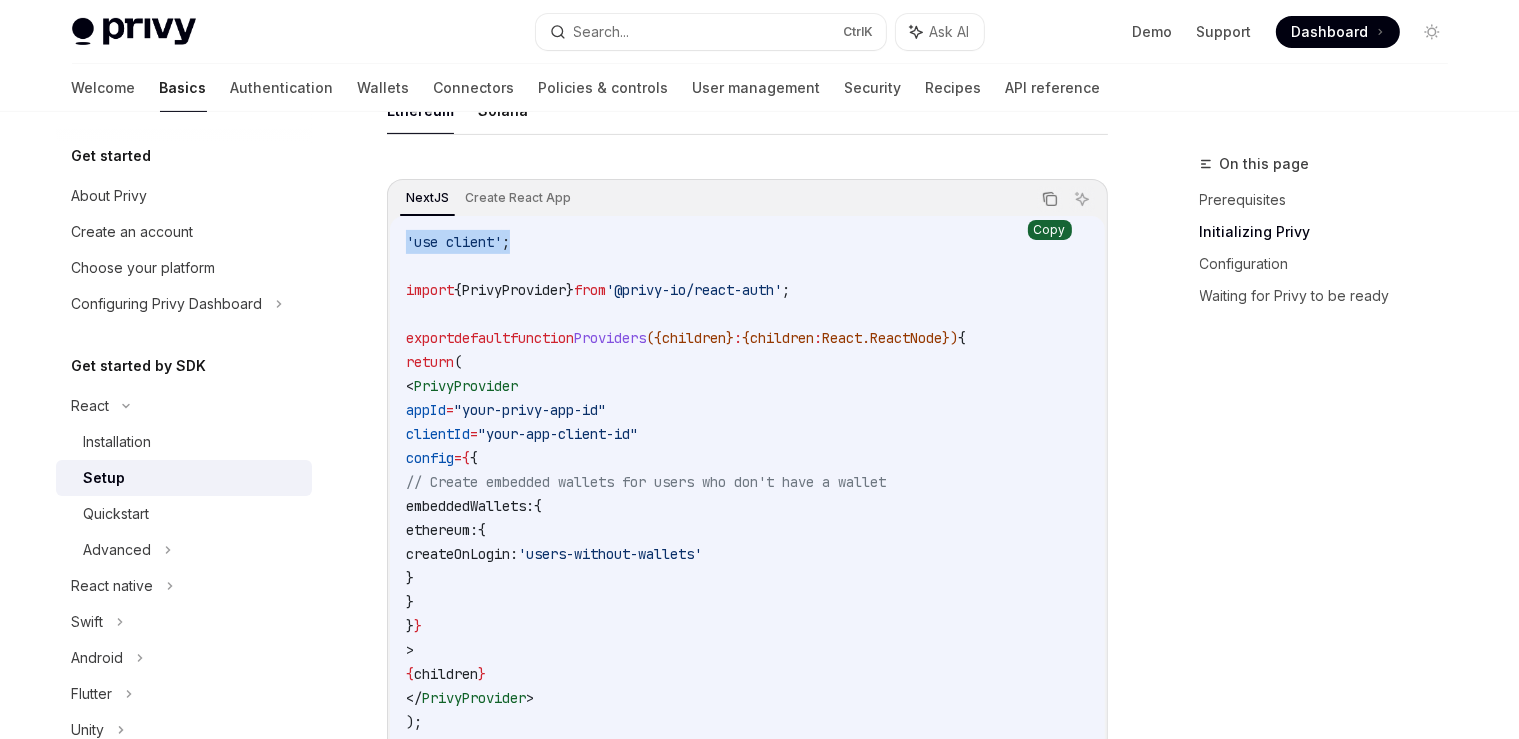 click 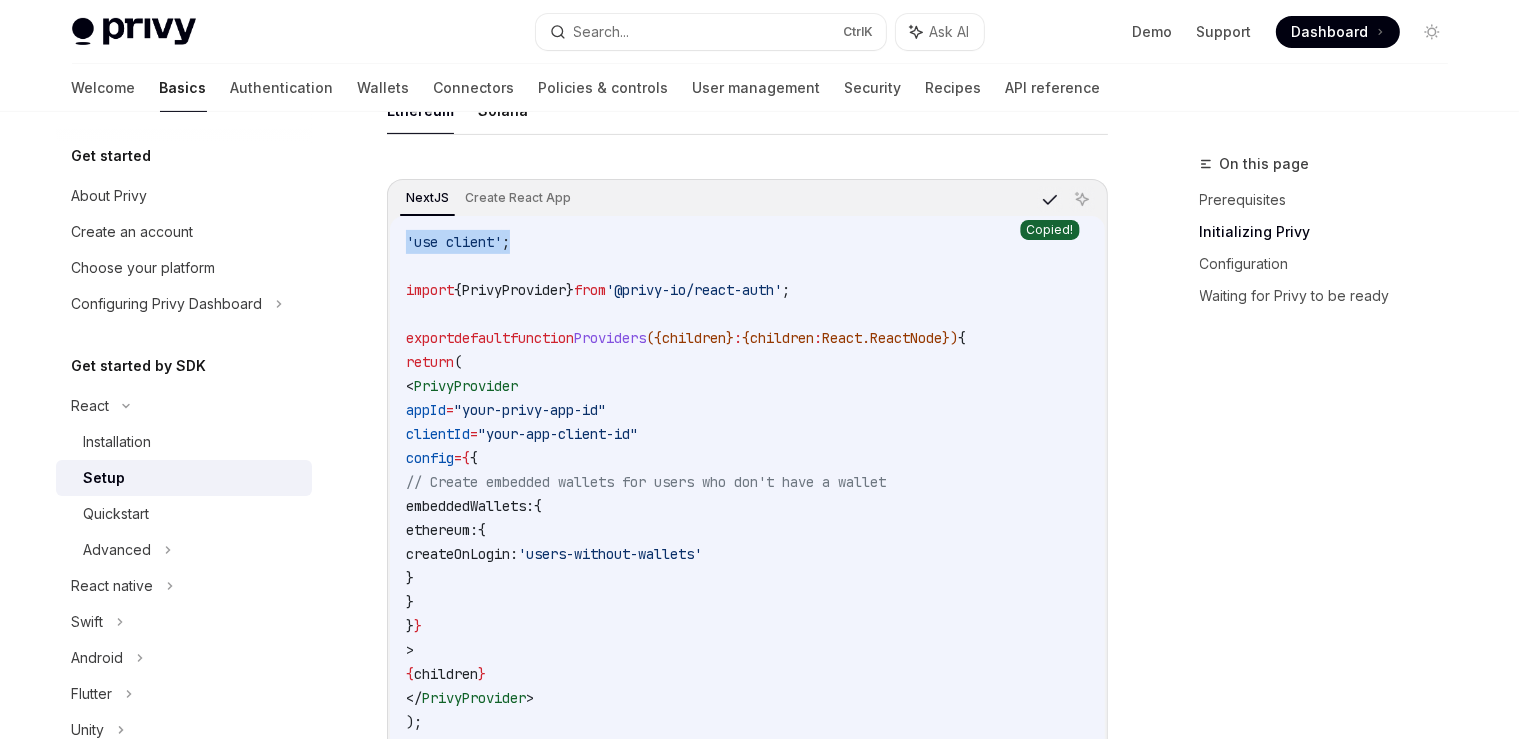 type 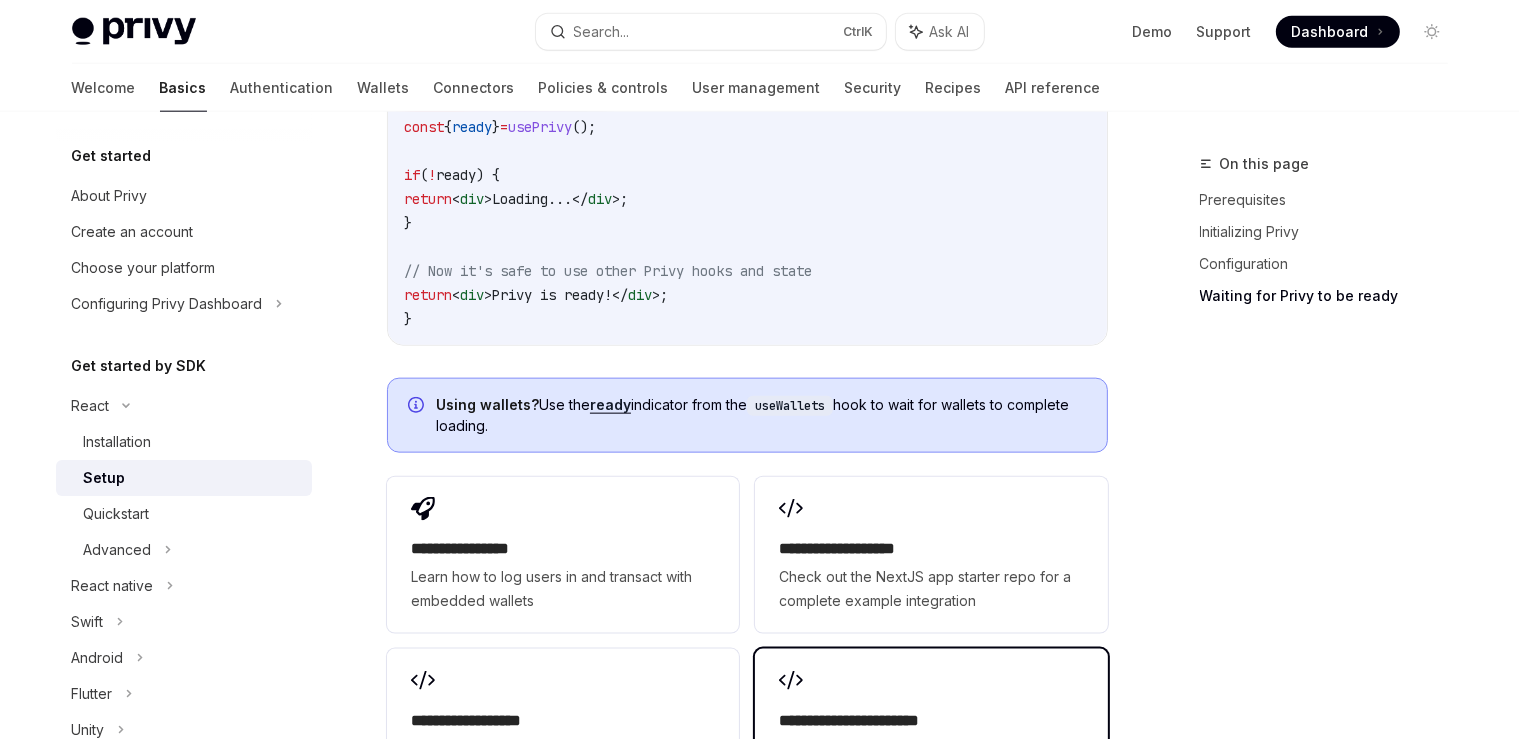 scroll, scrollTop: 2323, scrollLeft: 0, axis: vertical 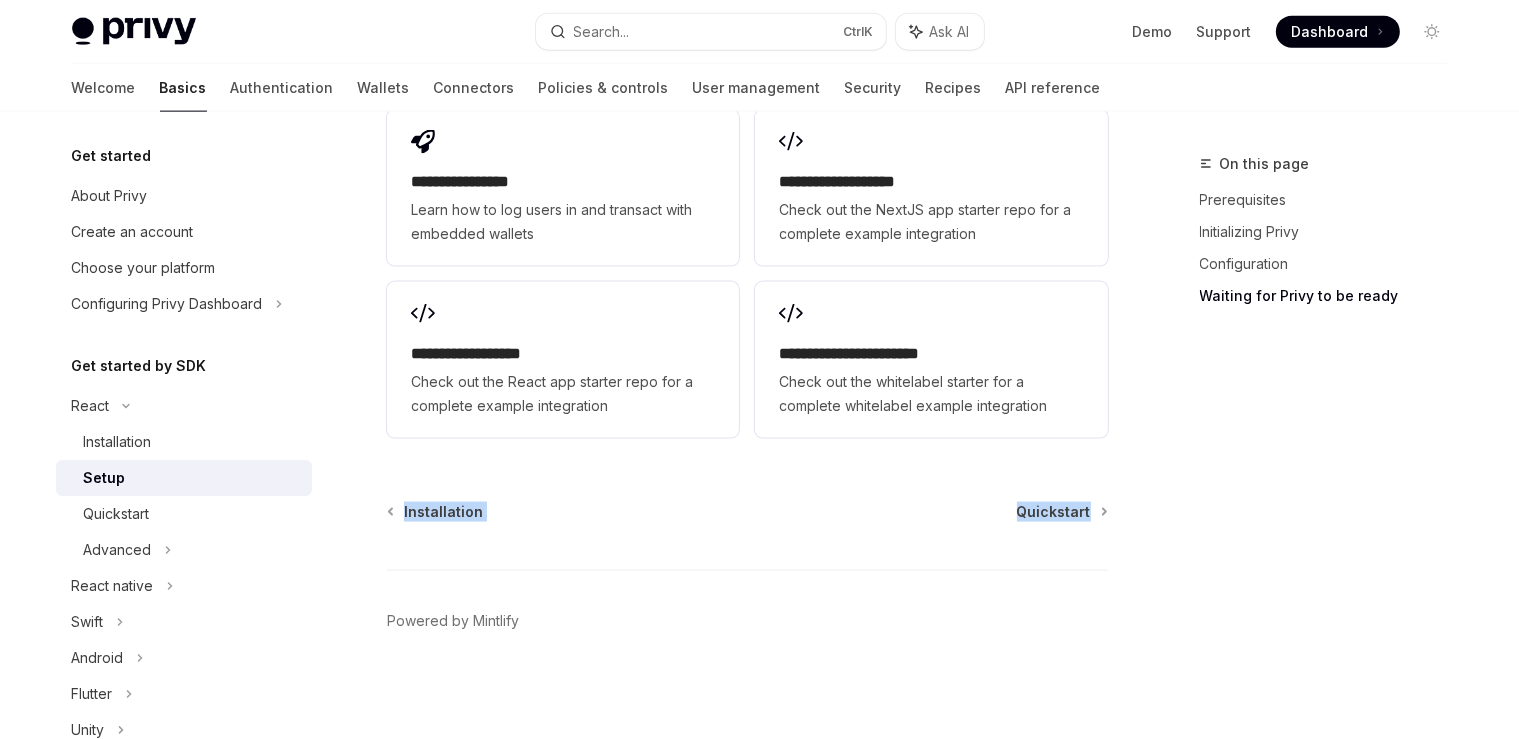 drag, startPoint x: 400, startPoint y: 168, endPoint x: 1125, endPoint y: 522, distance: 806.80914 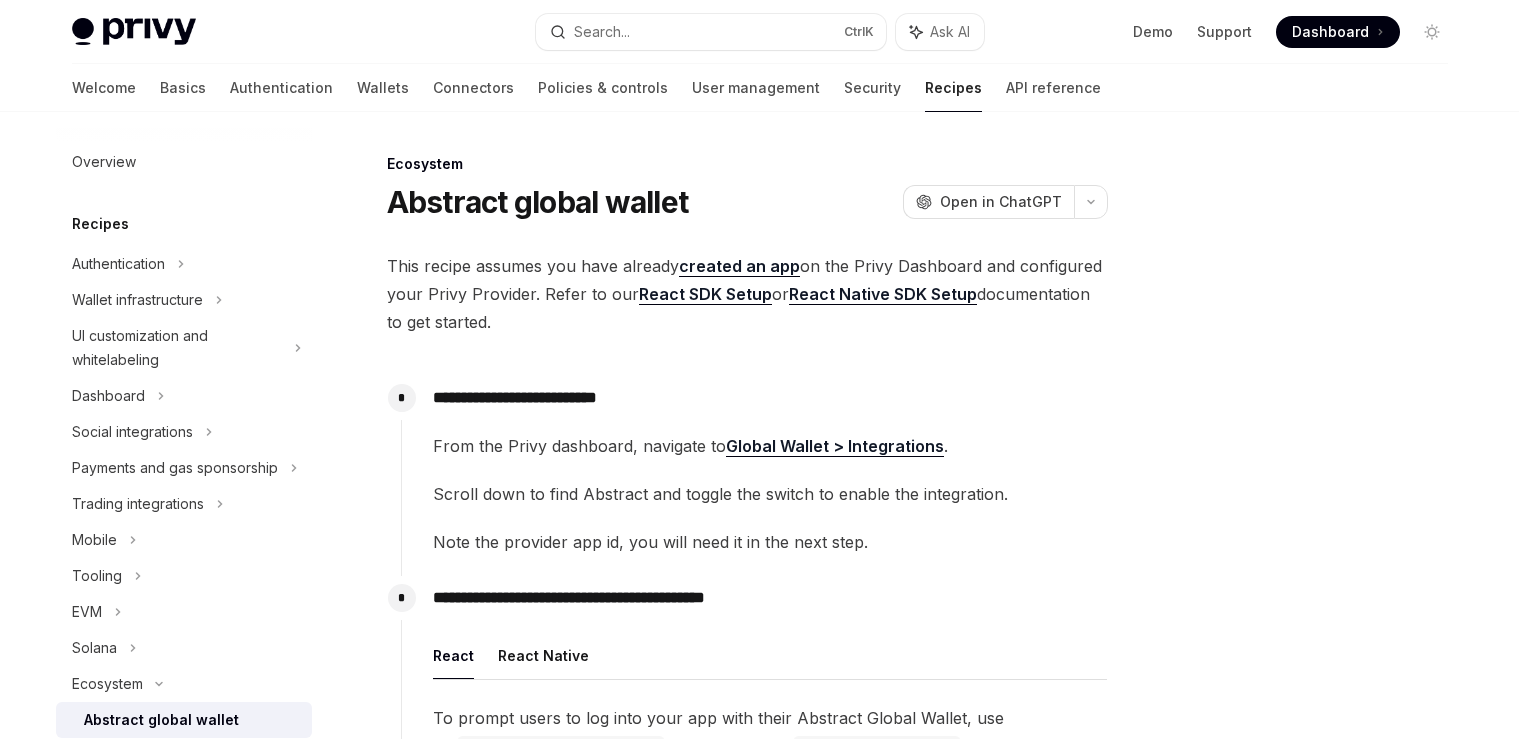 scroll, scrollTop: 422, scrollLeft: 0, axis: vertical 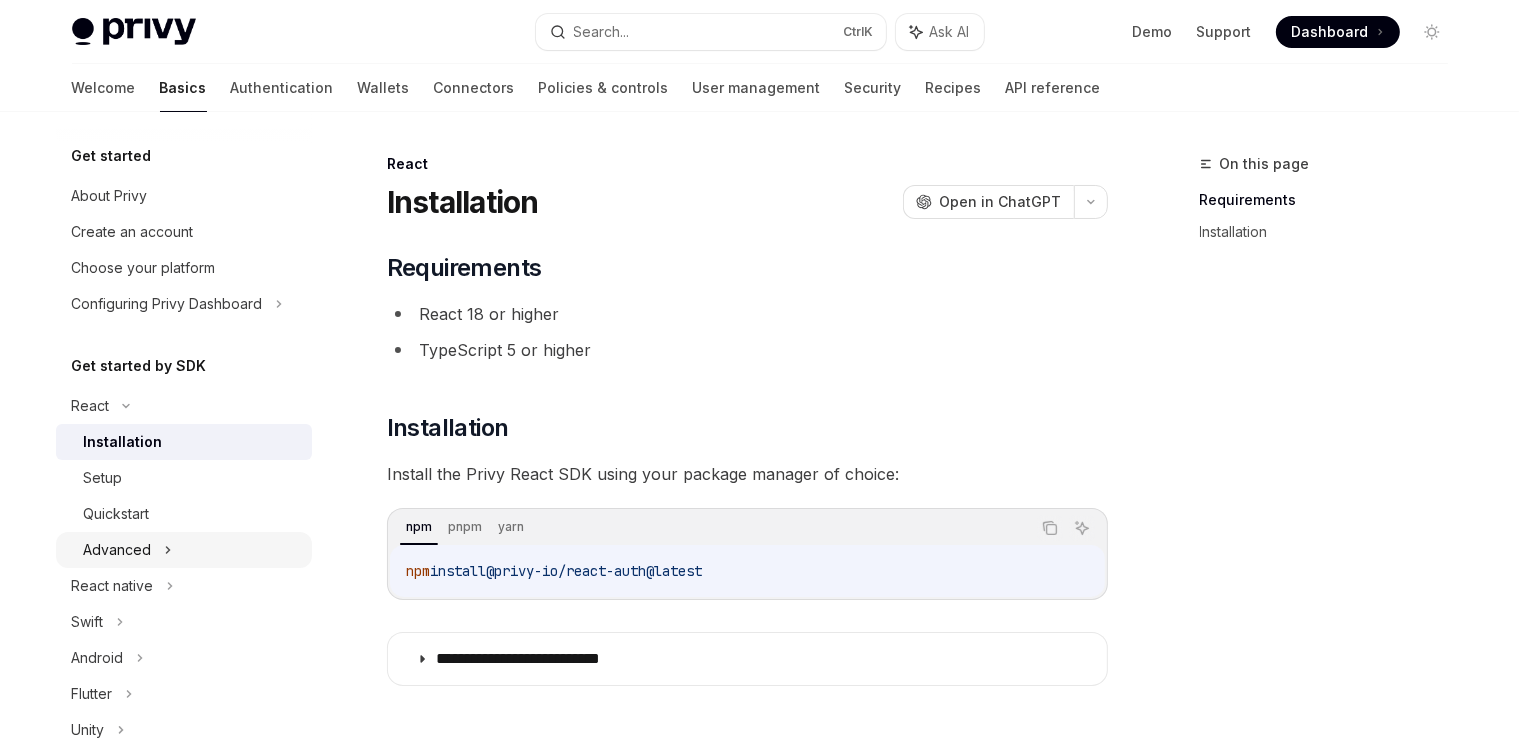 click on "Advanced" at bounding box center (118, 550) 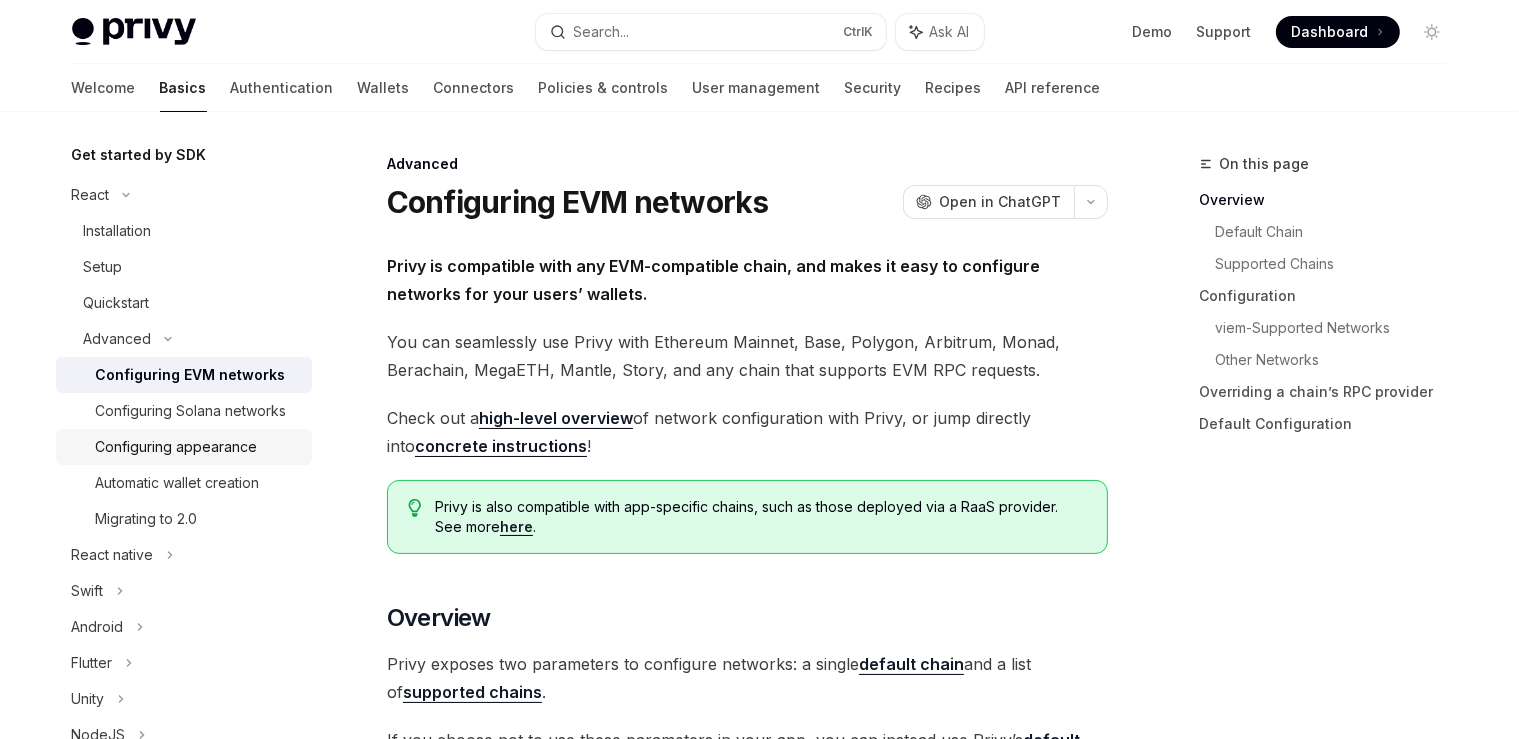 scroll, scrollTop: 230, scrollLeft: 0, axis: vertical 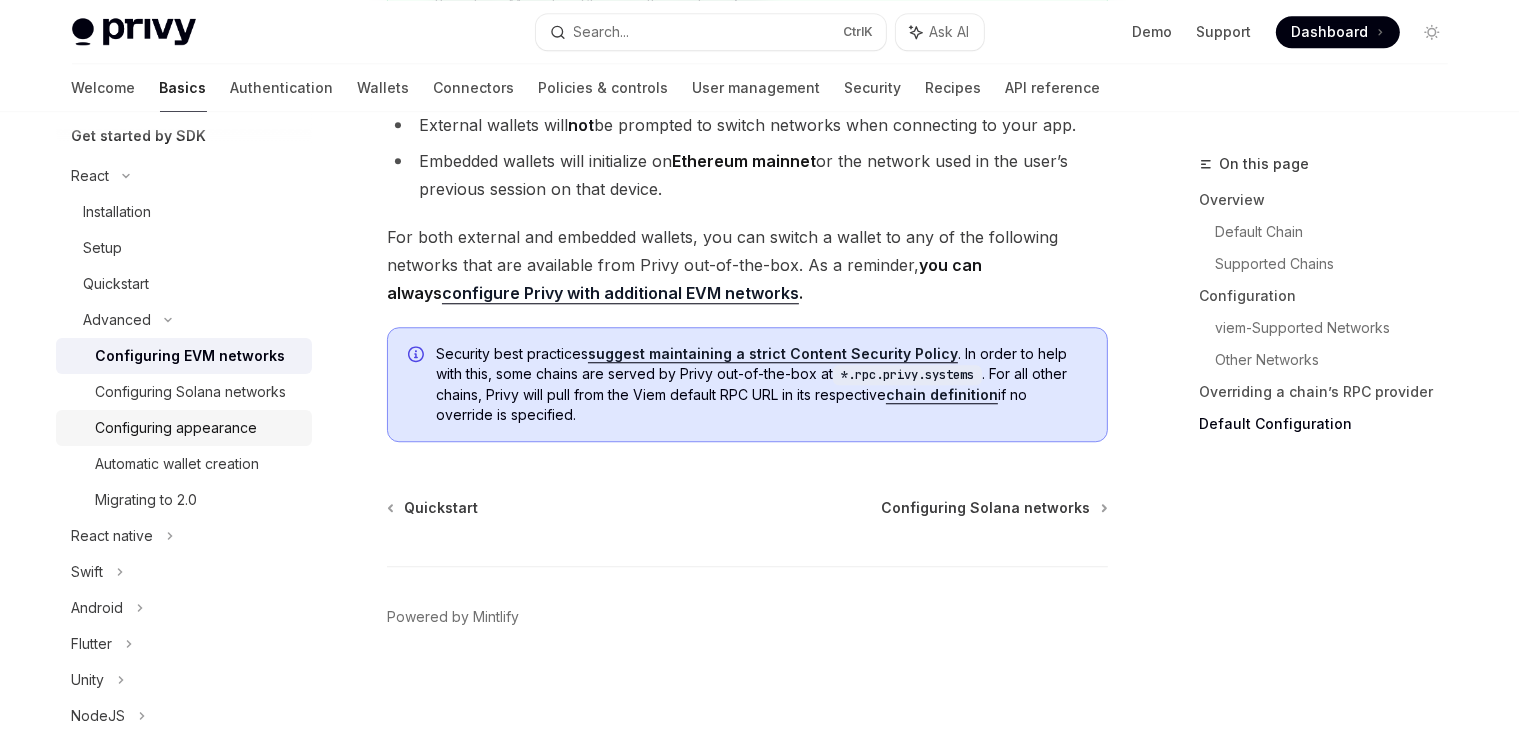 click on "Configuring appearance" at bounding box center [177, 428] 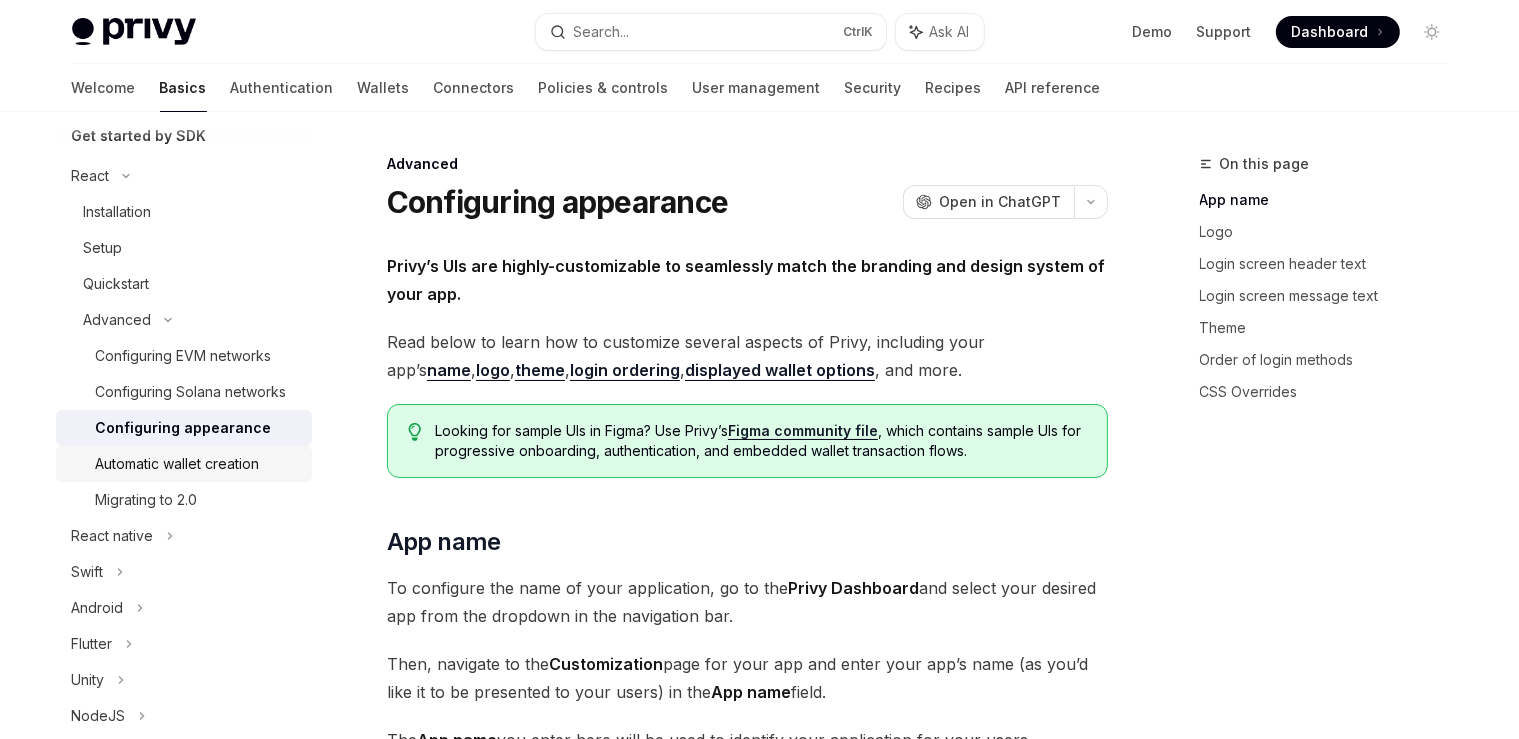 click on "Automatic wallet creation" at bounding box center (184, 464) 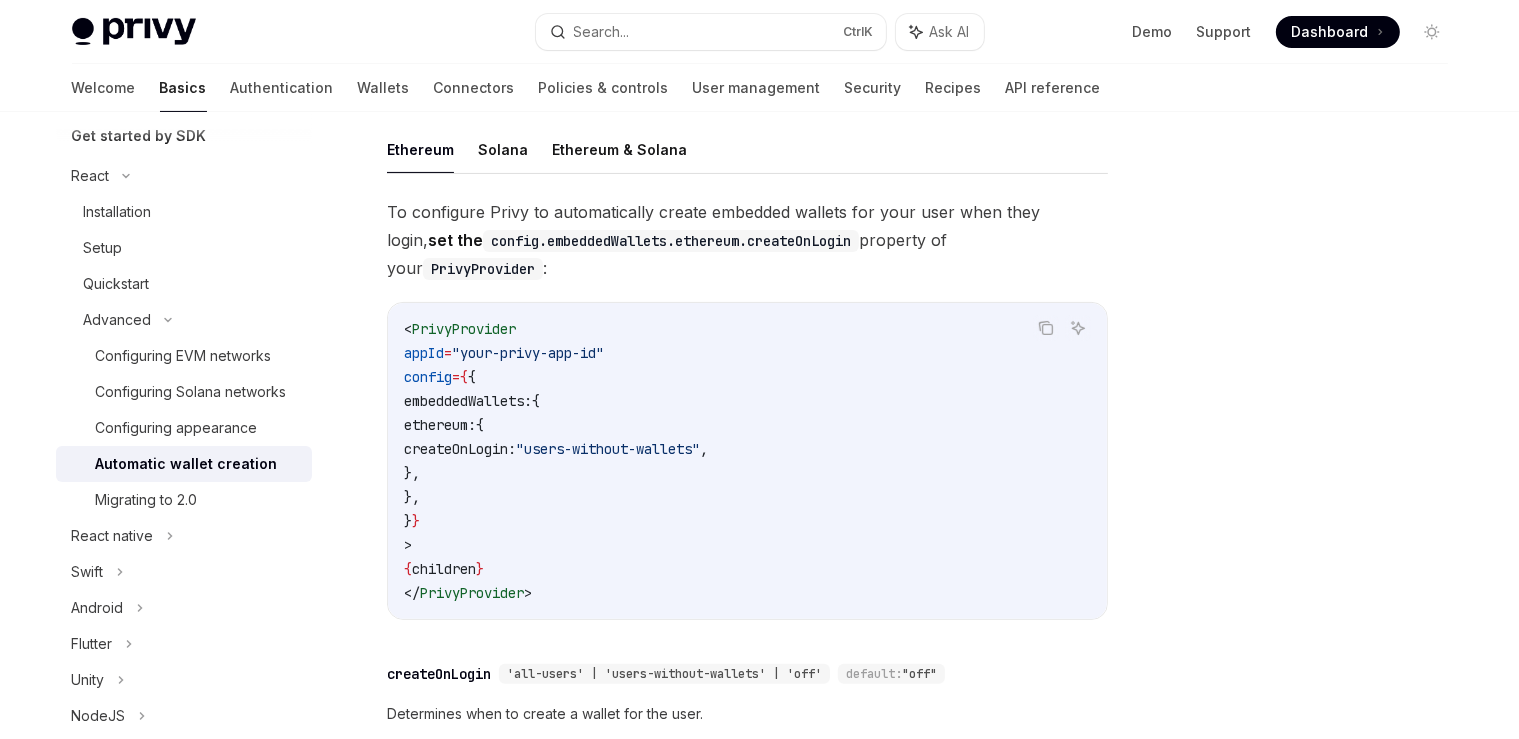 scroll, scrollTop: 807, scrollLeft: 0, axis: vertical 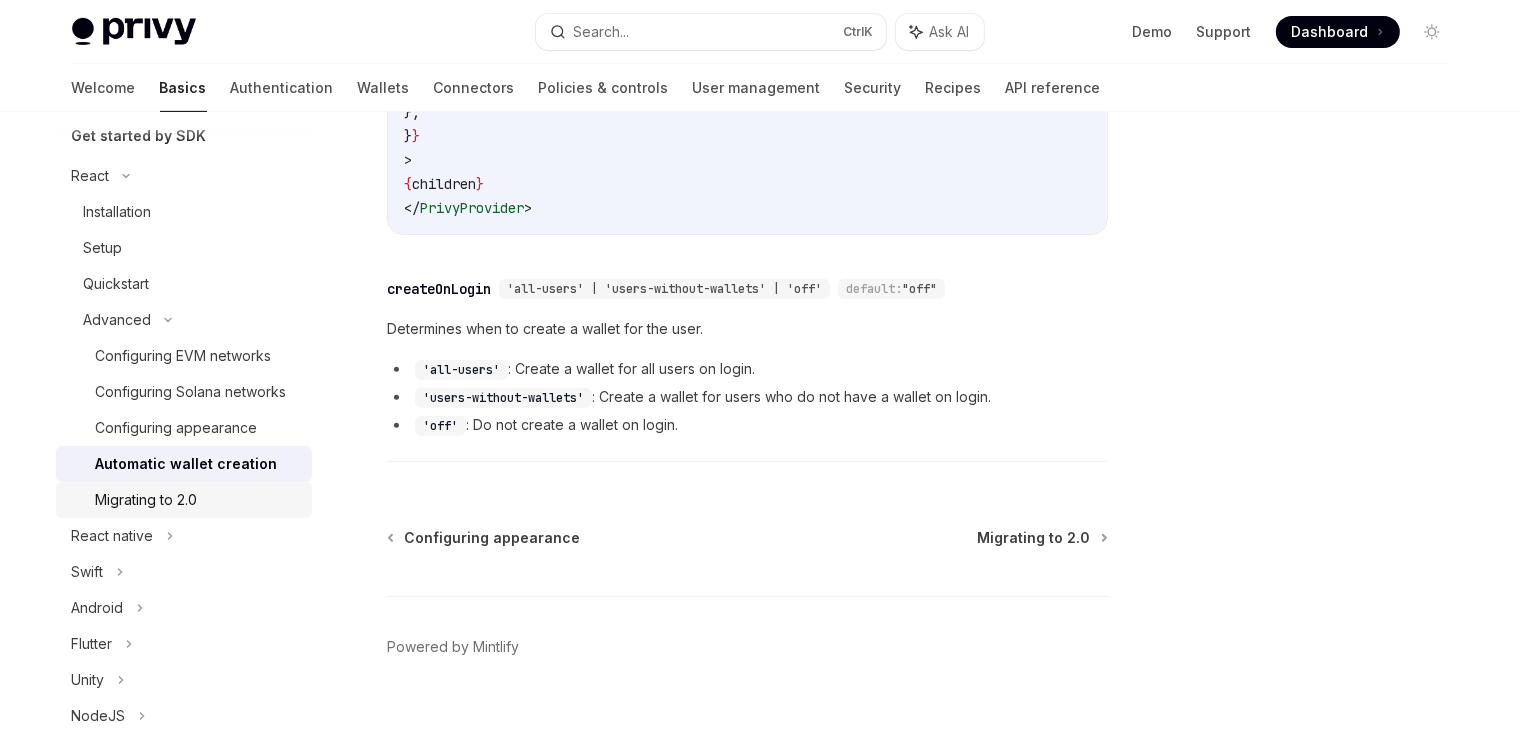 click on "Migrating to 2.0" at bounding box center [184, 500] 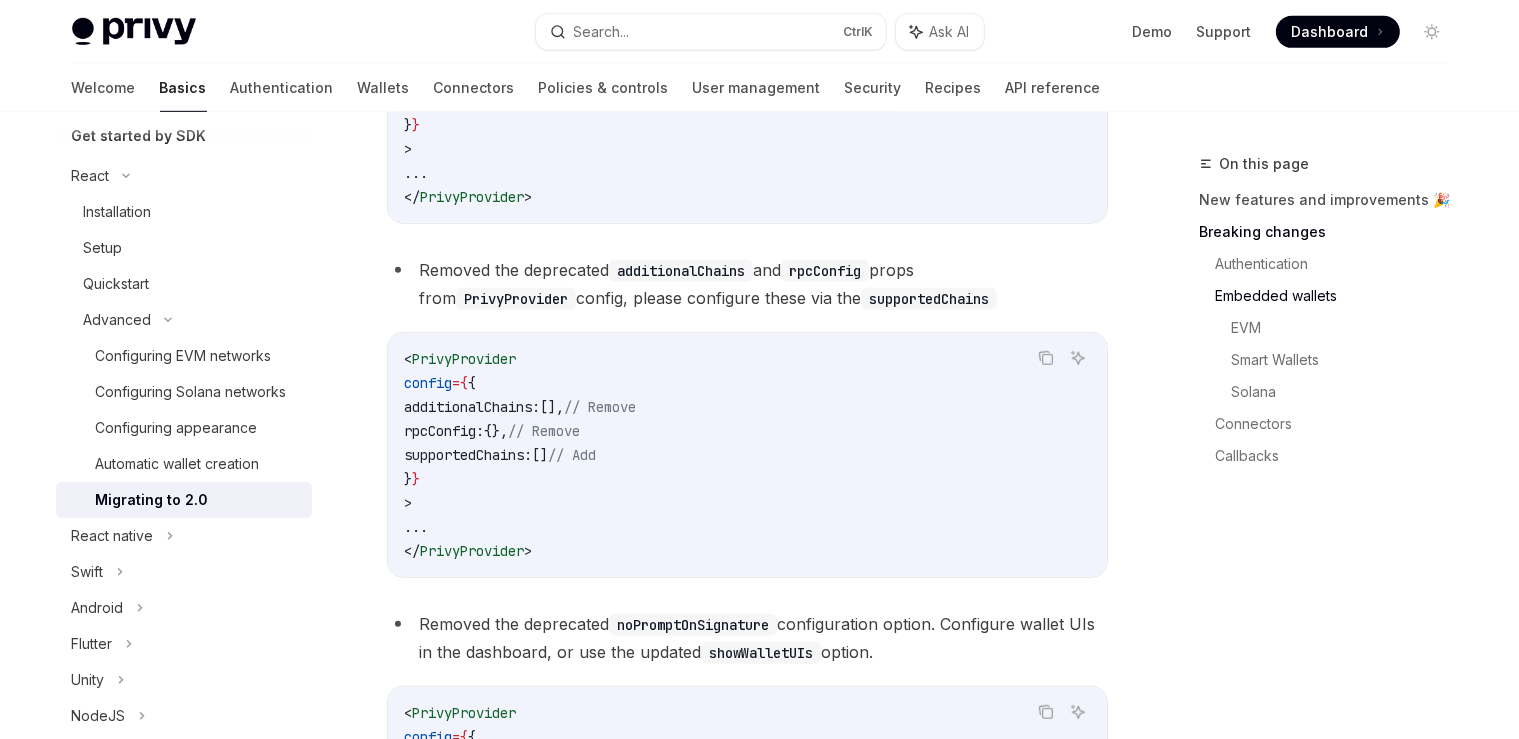 scroll, scrollTop: 1478, scrollLeft: 0, axis: vertical 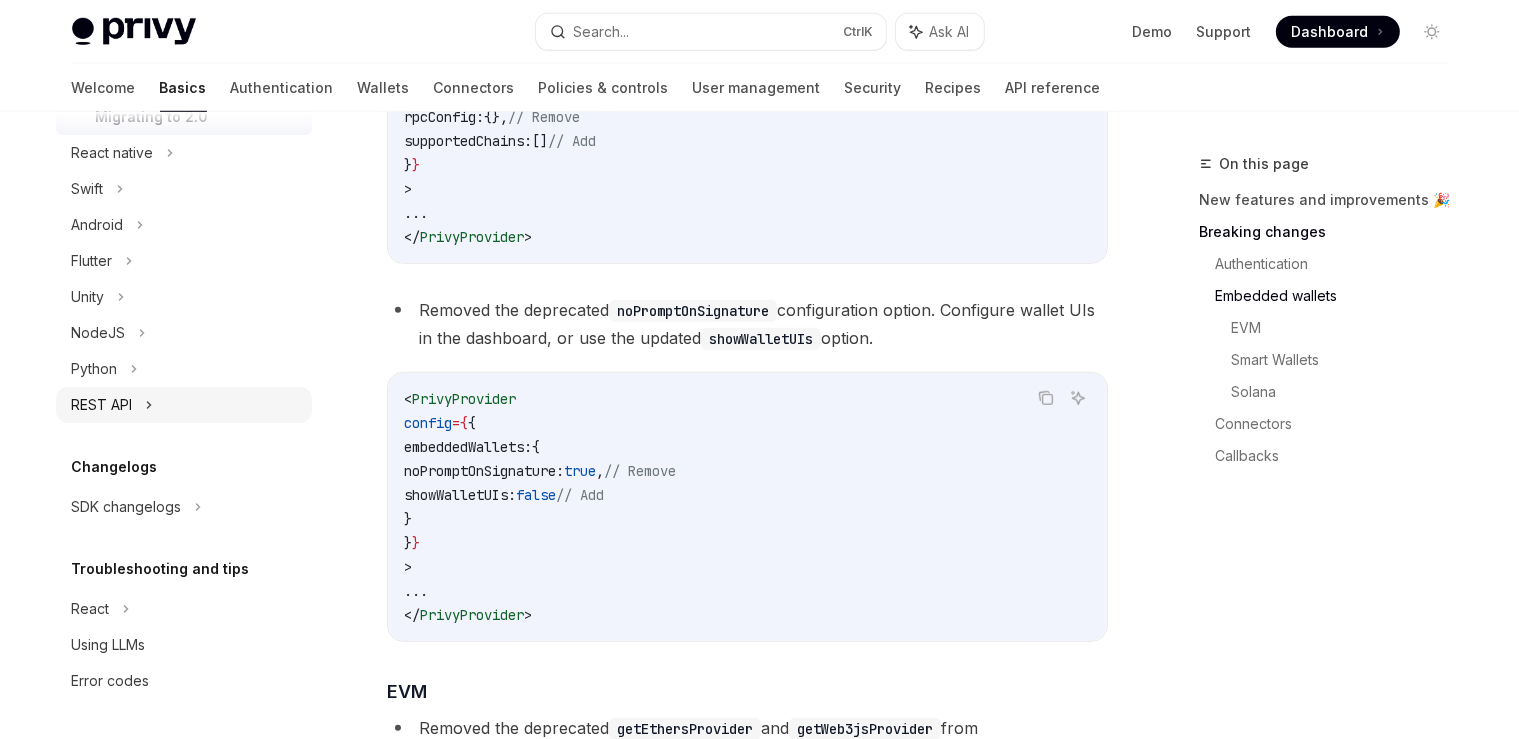 click on "REST API" at bounding box center (184, 405) 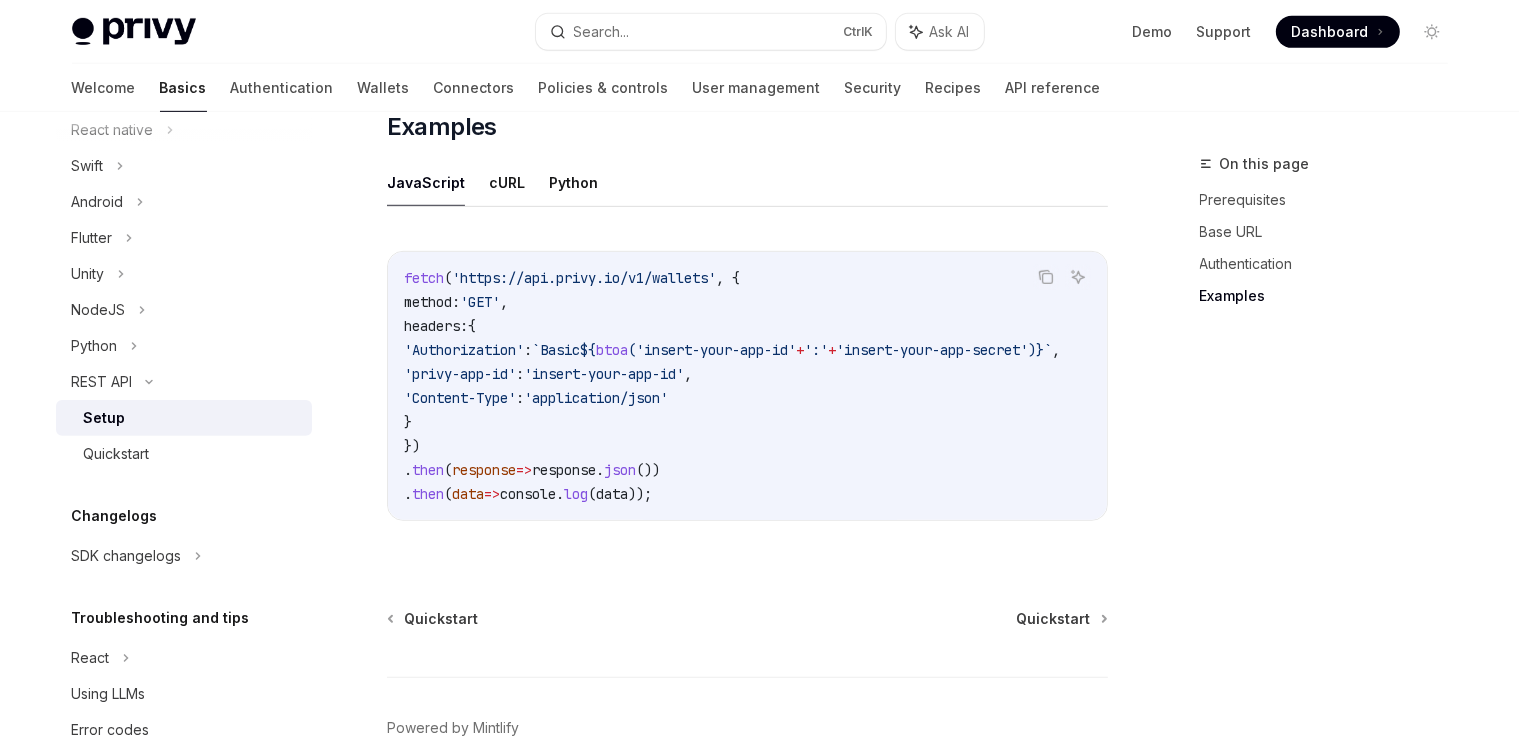 scroll, scrollTop: 1056, scrollLeft: 0, axis: vertical 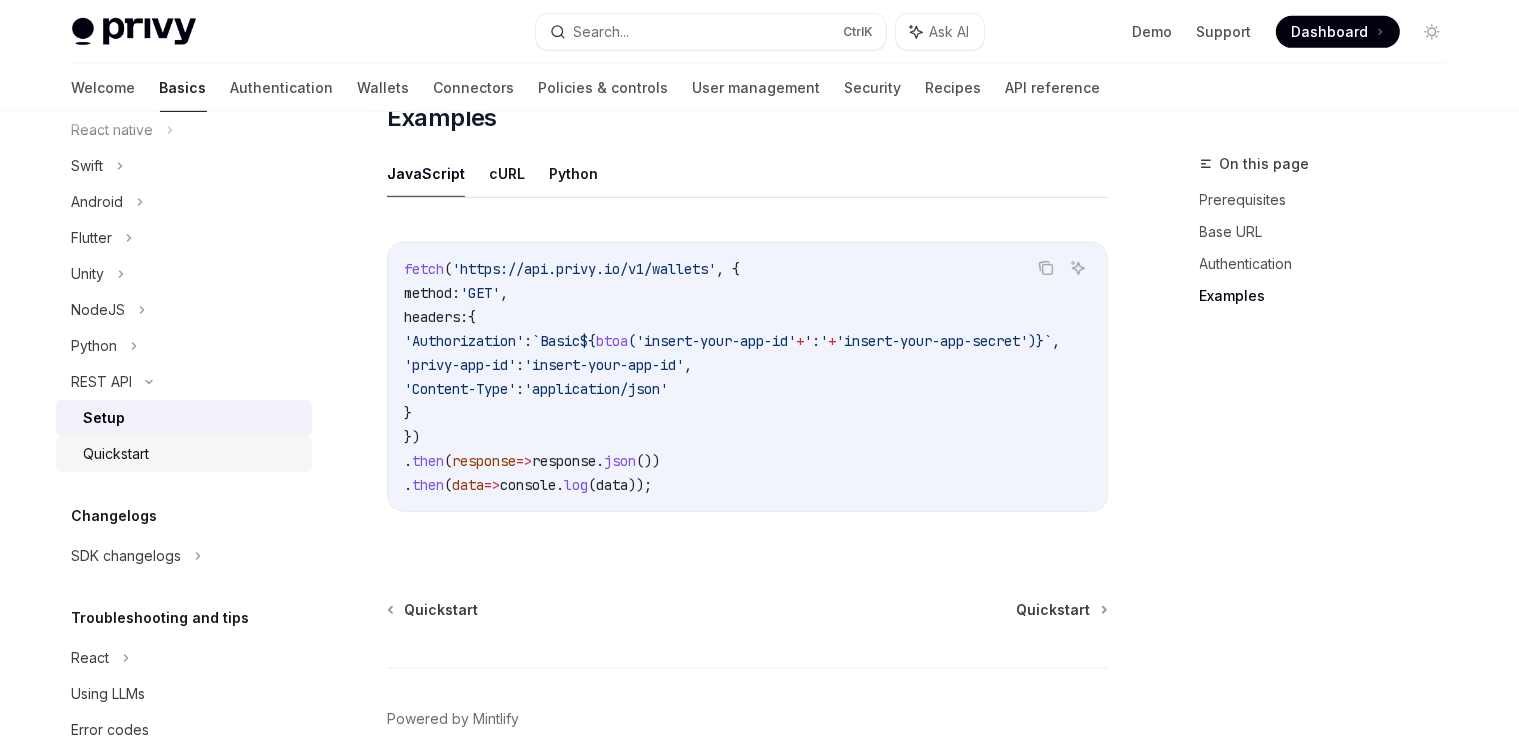 click on "Quickstart" at bounding box center [184, 454] 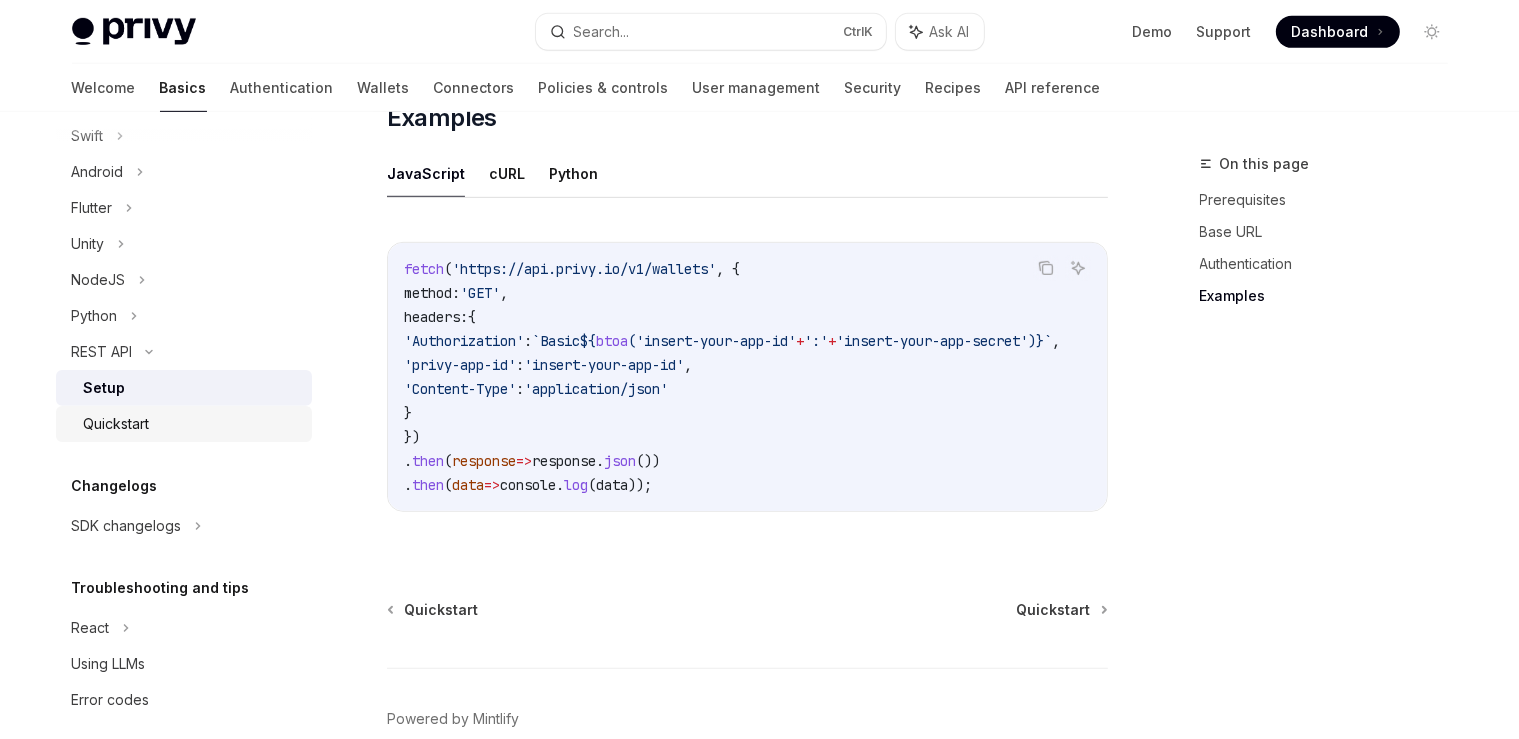 scroll, scrollTop: 708, scrollLeft: 0, axis: vertical 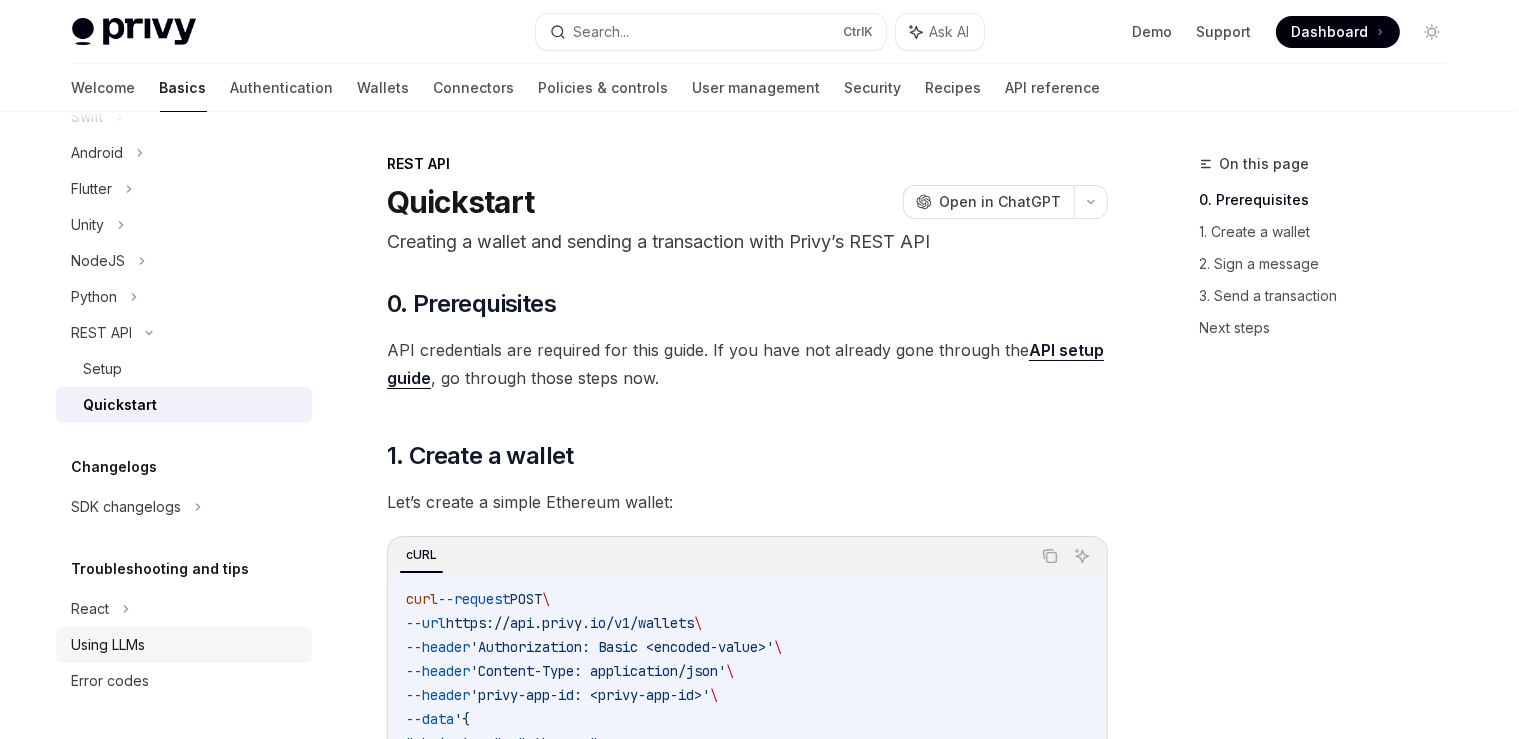 click on "Using LLMs" at bounding box center [186, 645] 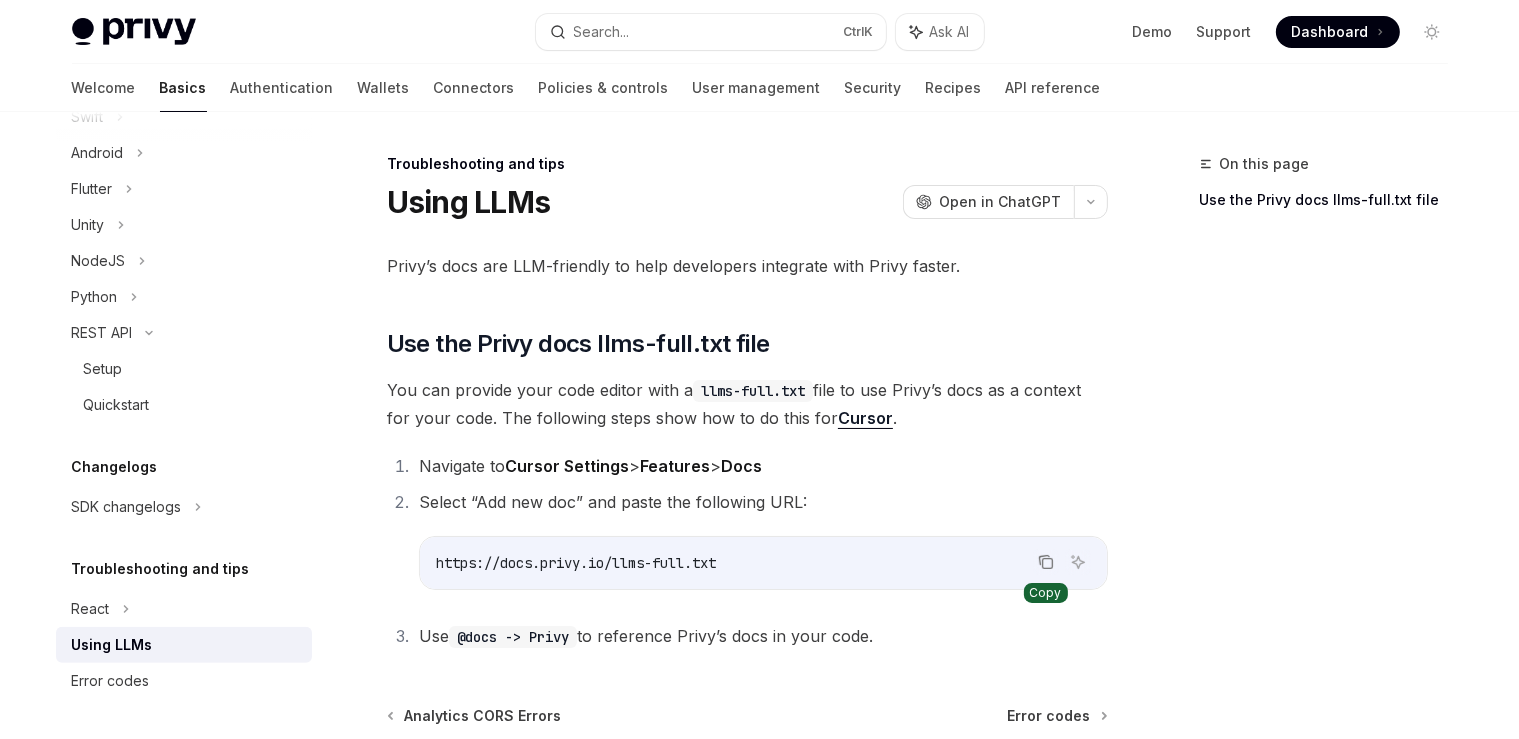 click 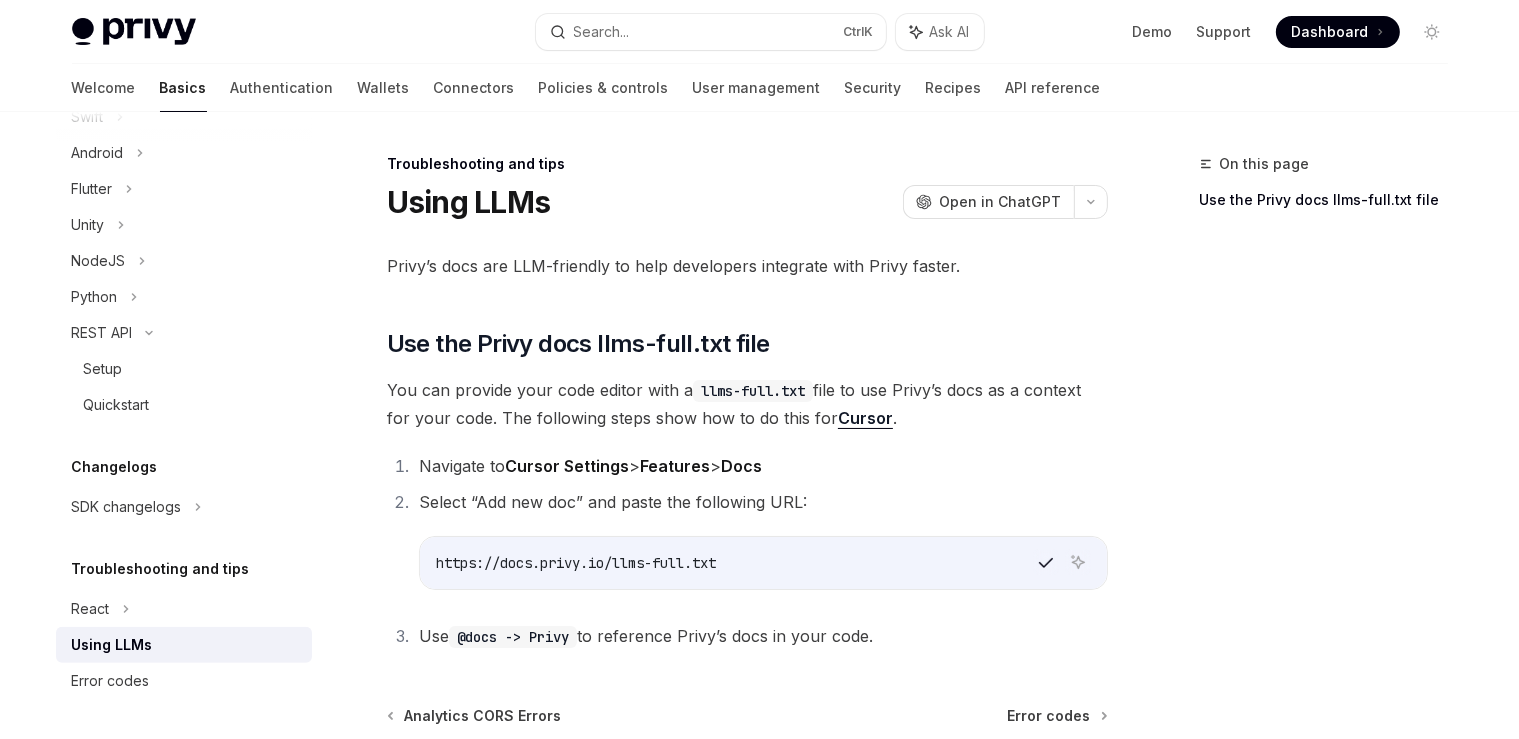 type 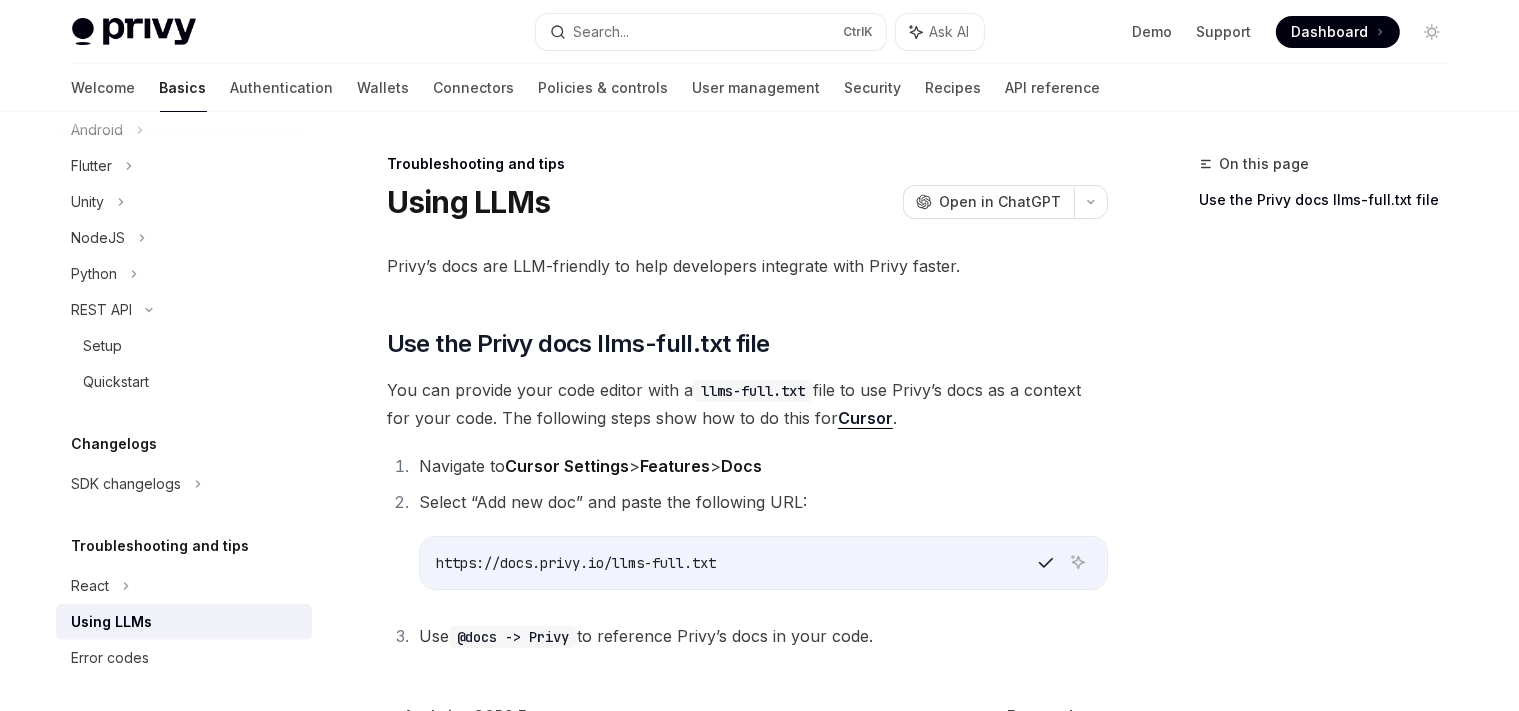 type on "*" 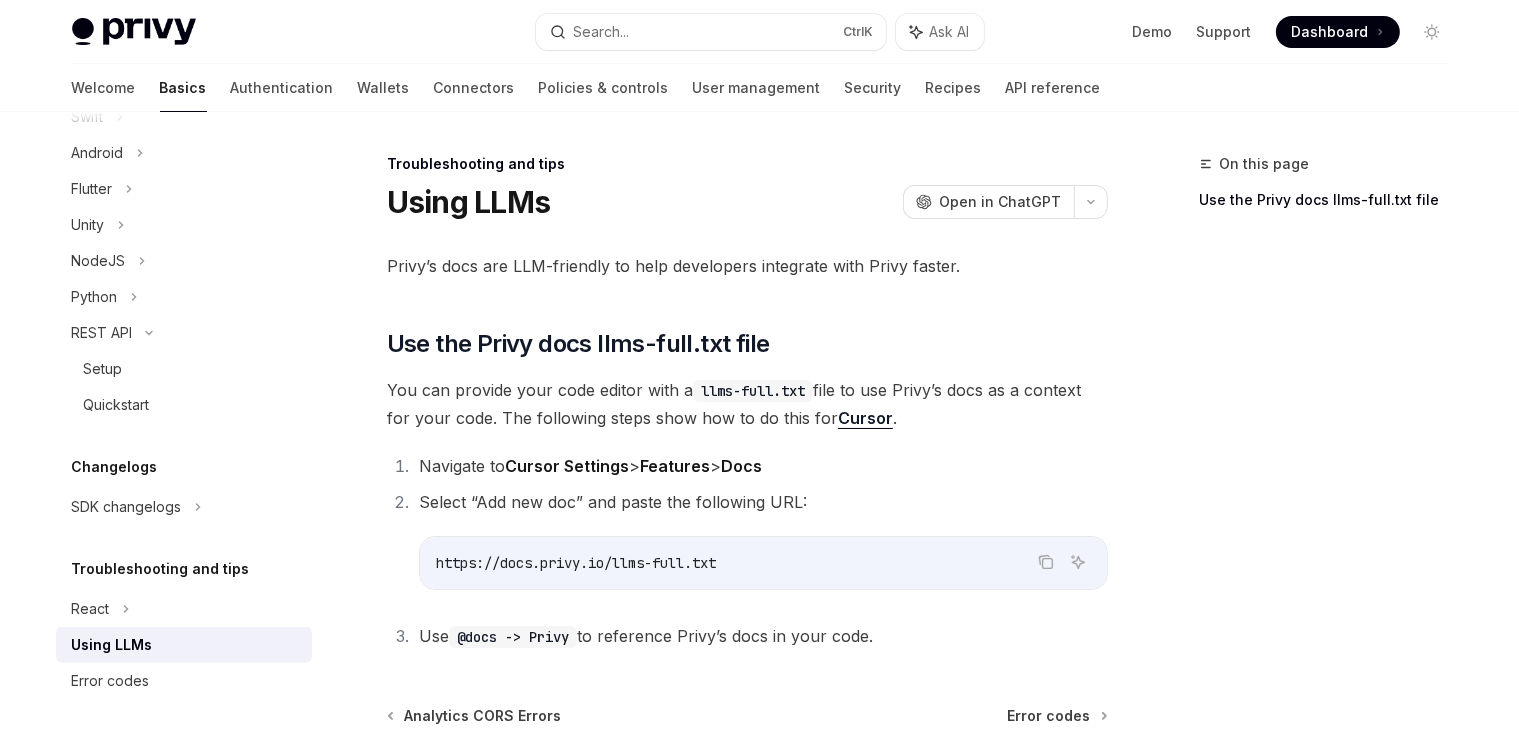 scroll, scrollTop: 207, scrollLeft: 0, axis: vertical 